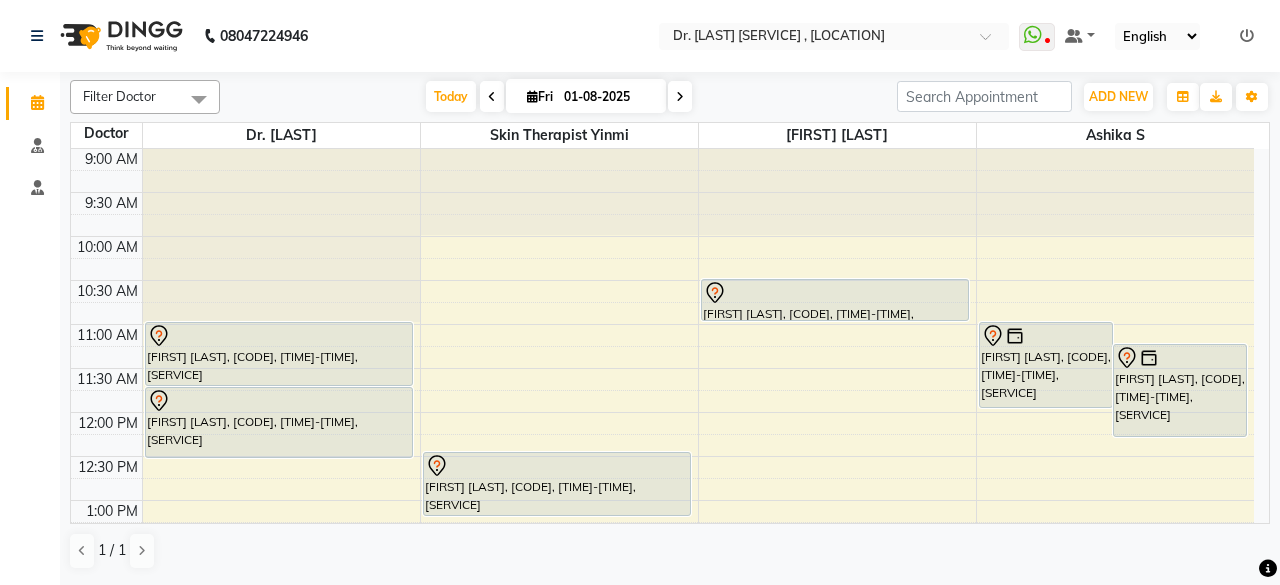 scroll, scrollTop: 0, scrollLeft: 0, axis: both 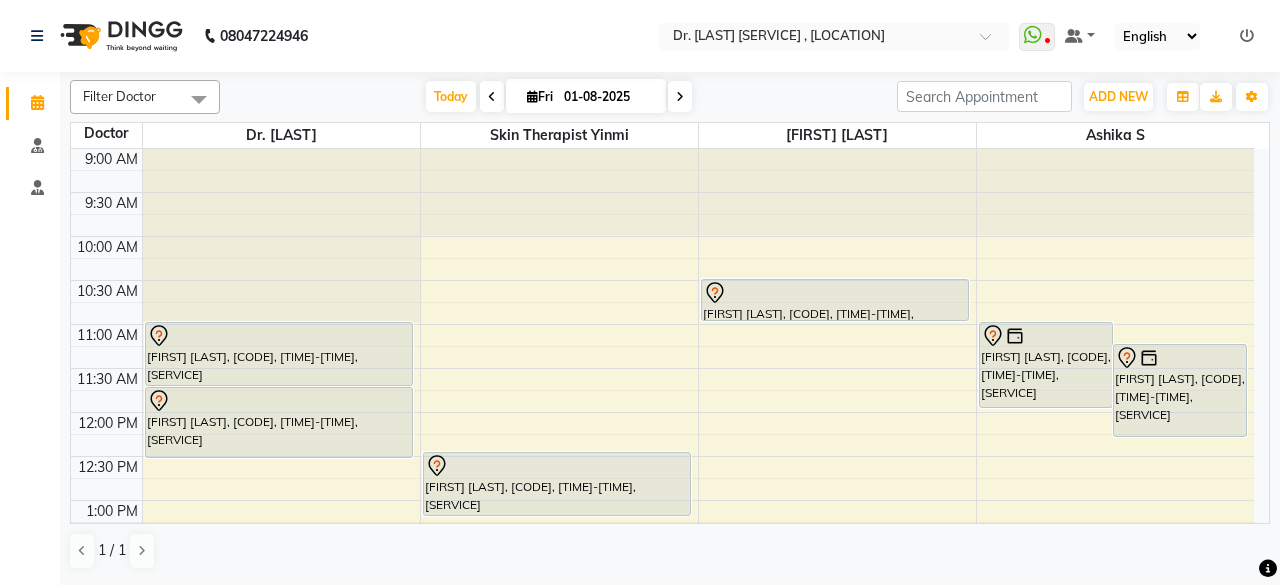 click on "[FIRST] [LAST], [TIME]-[TIME], [SERVICE]             [FIRST] [LAST], [CODE], [TIME]-[TIME], [SERVICE]              [FIRST] [LAST], [CODE], [TIME]-[TIME], [SERVICE]             [FIRST] [LAST], [CODE], [TIME]-[TIME], [SERVICE]             [FIRST] [LAST], [CODE], [TIME]-[TIME], [SERVICE]             [FIRST] [LAST], [CODE], [TIME]-[TIME], [SERVICE]" at bounding box center [662, 676] 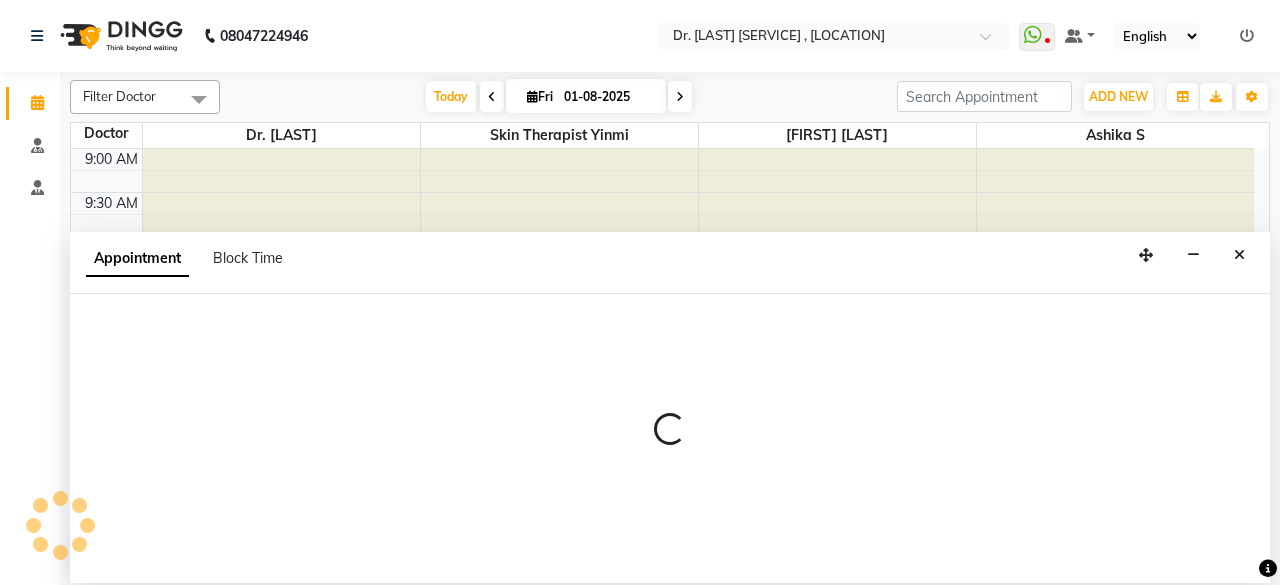 select on "[NUMBER]" 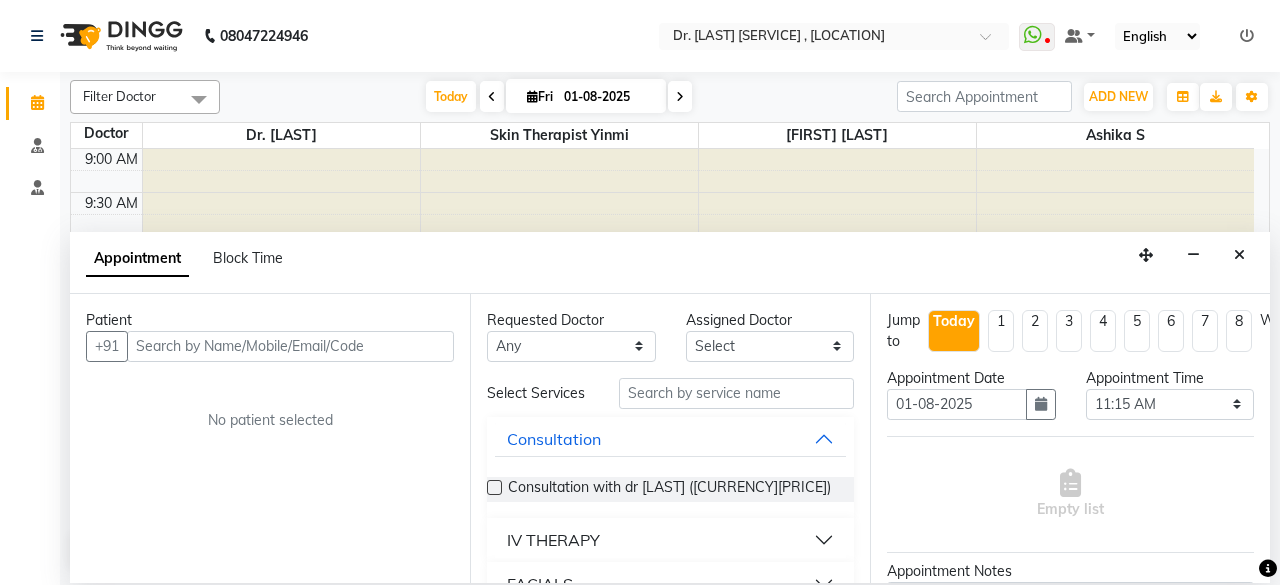 click at bounding box center (290, 346) 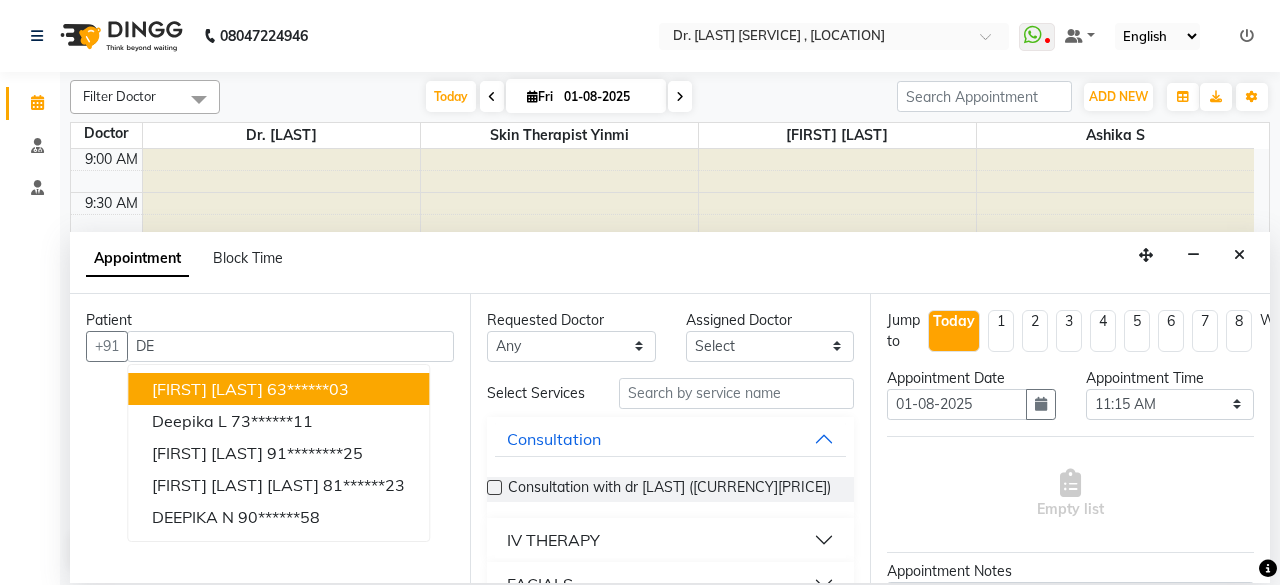 type on "D" 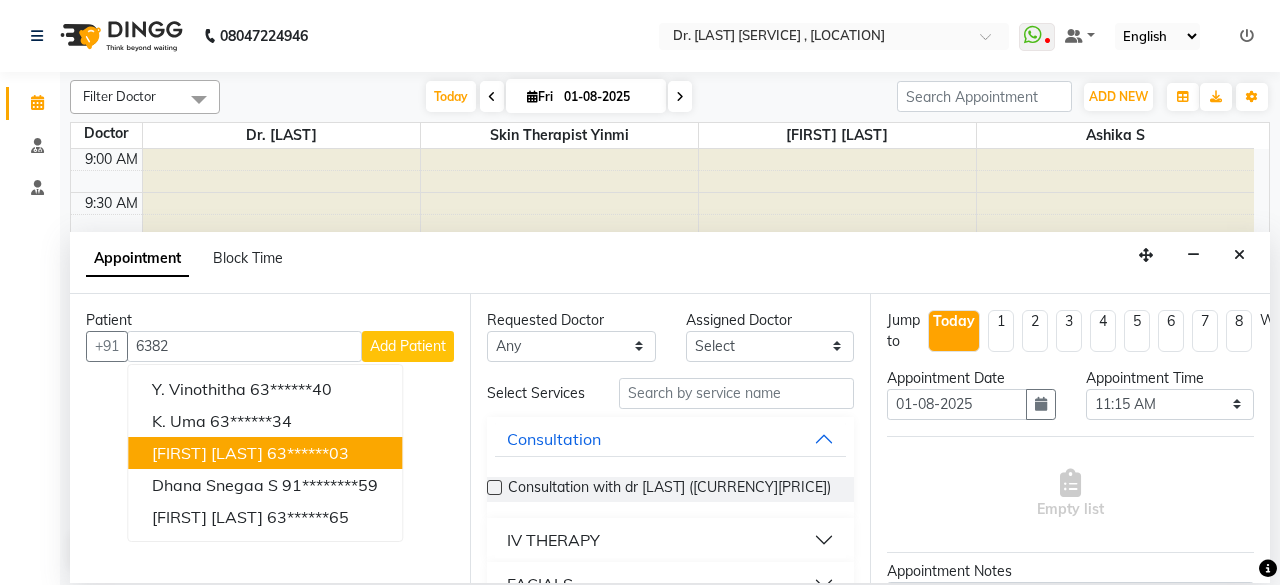 click on "[FIRST] [LAST]" at bounding box center [207, 453] 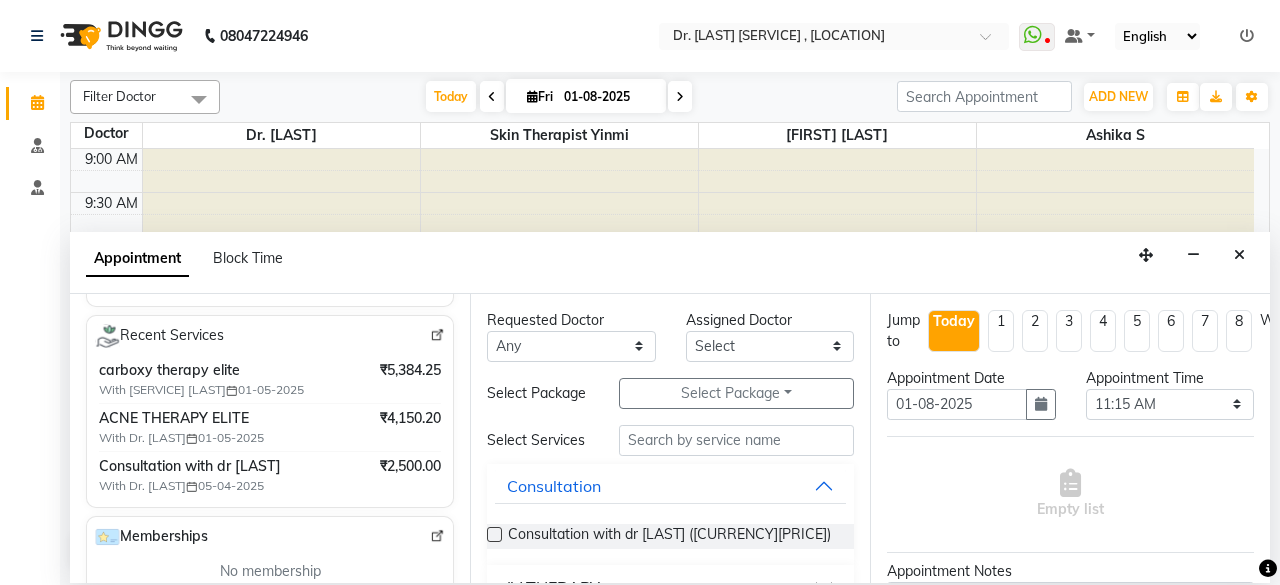 scroll, scrollTop: 333, scrollLeft: 0, axis: vertical 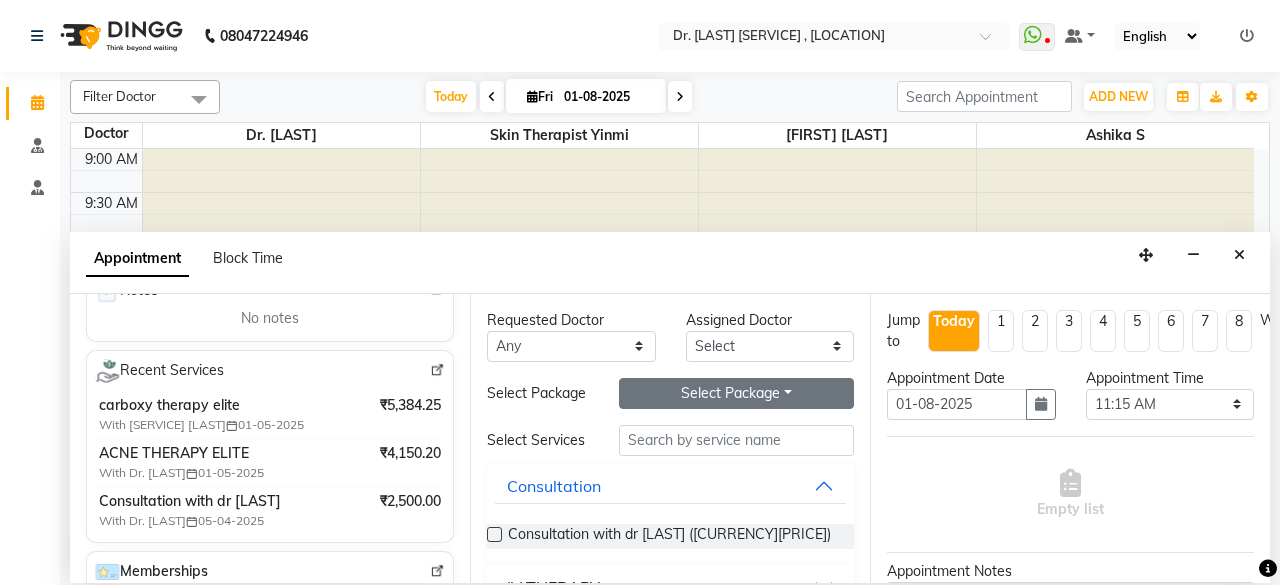 type on "63******03" 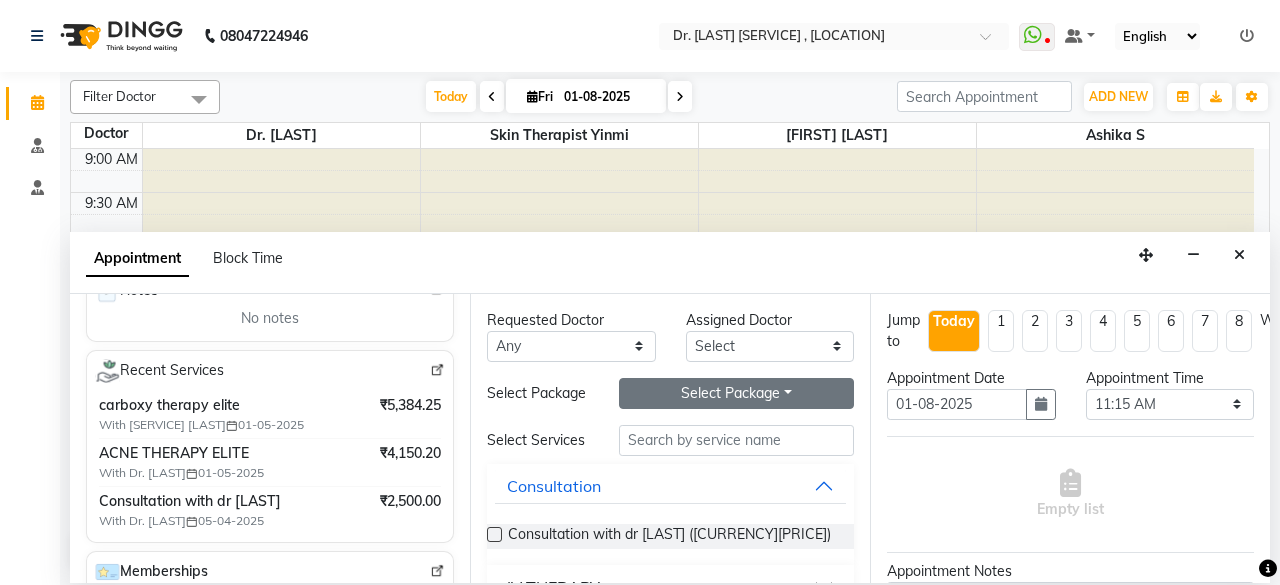 click on "Select Package  Toggle Dropdown" at bounding box center (736, 393) 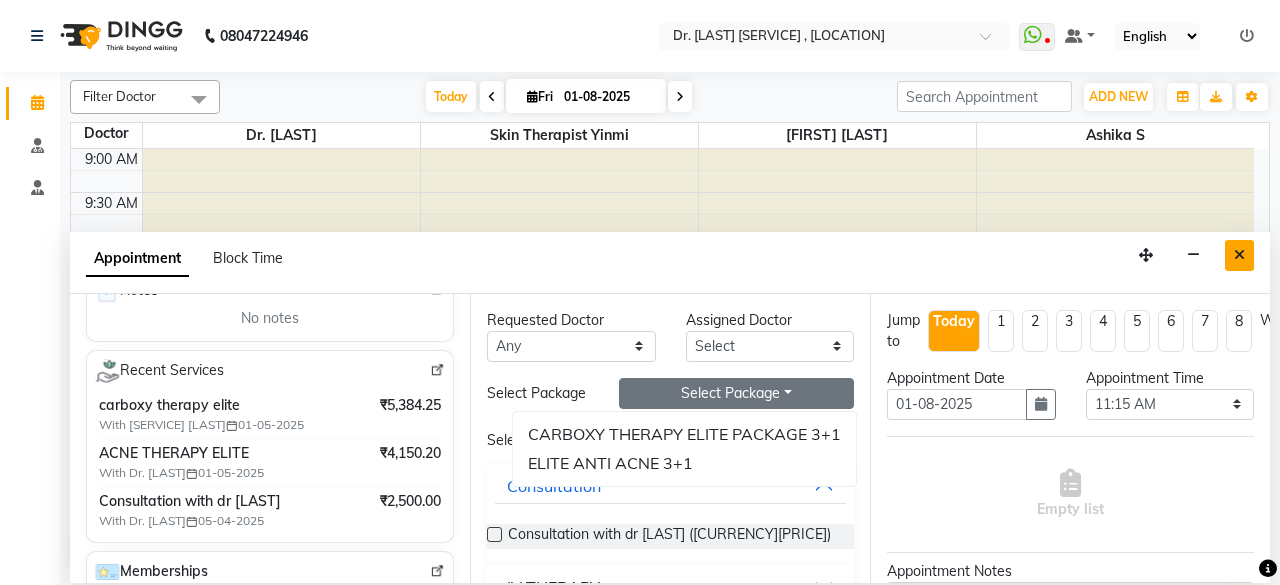 click at bounding box center [1239, 255] 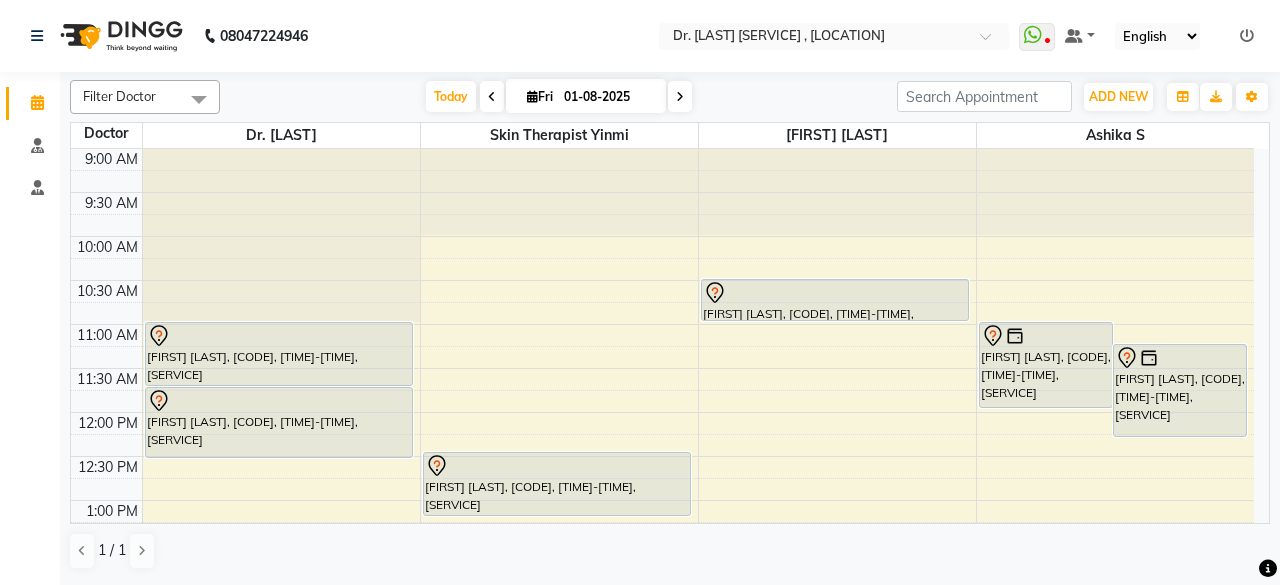 click at bounding box center [532, 96] 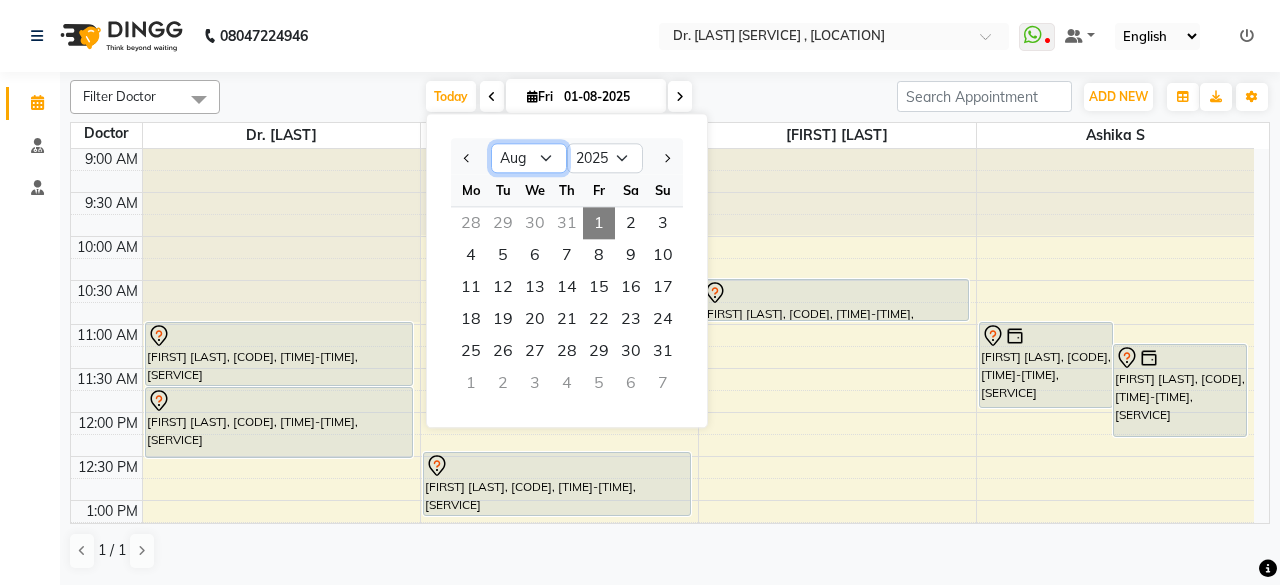 click on "Jan Feb Mar Apr May Jun Jul Aug Sep Oct Nov Dec" at bounding box center [529, 159] 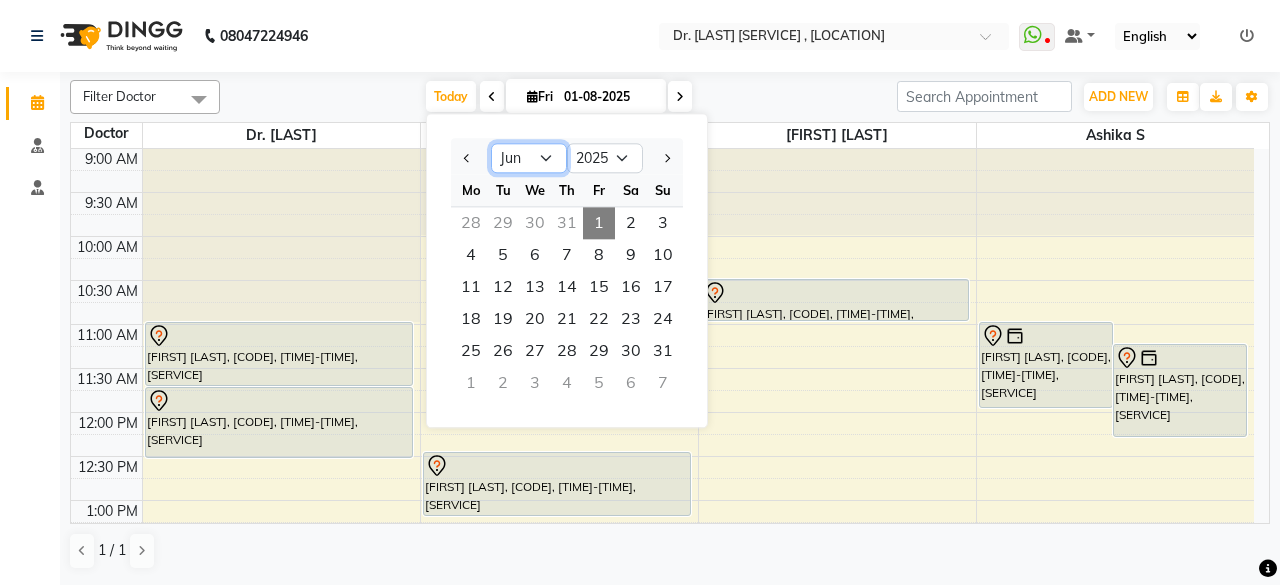 click on "Jan Feb Mar Apr May Jun Jul Aug Sep Oct Nov Dec" at bounding box center [529, 159] 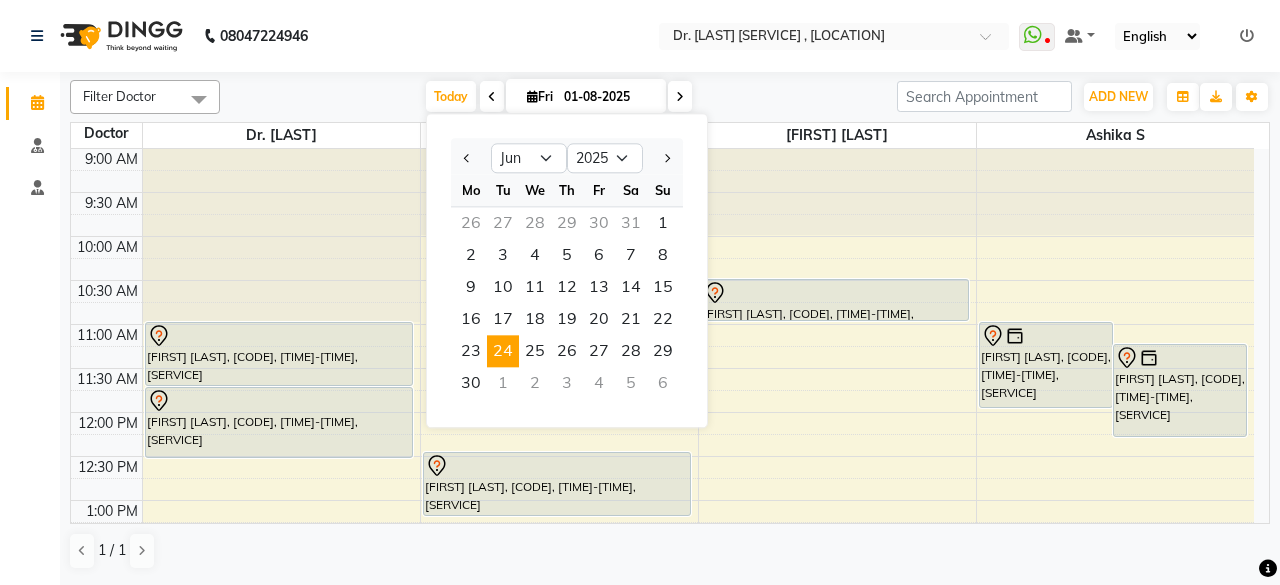 click on "24" at bounding box center (503, 351) 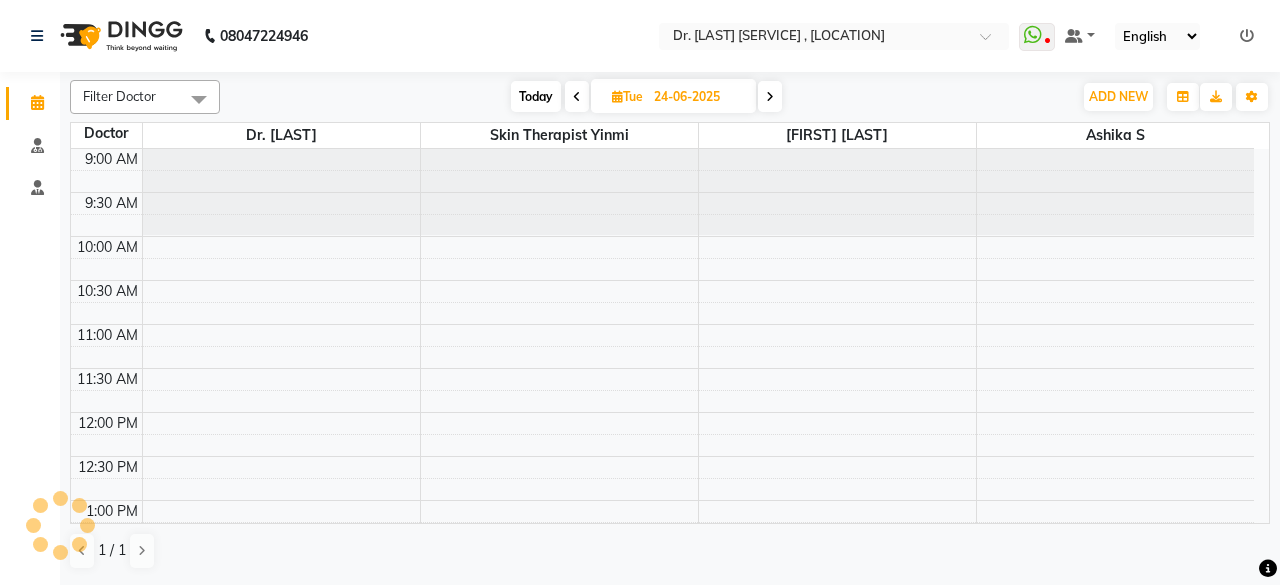 scroll, scrollTop: 521, scrollLeft: 0, axis: vertical 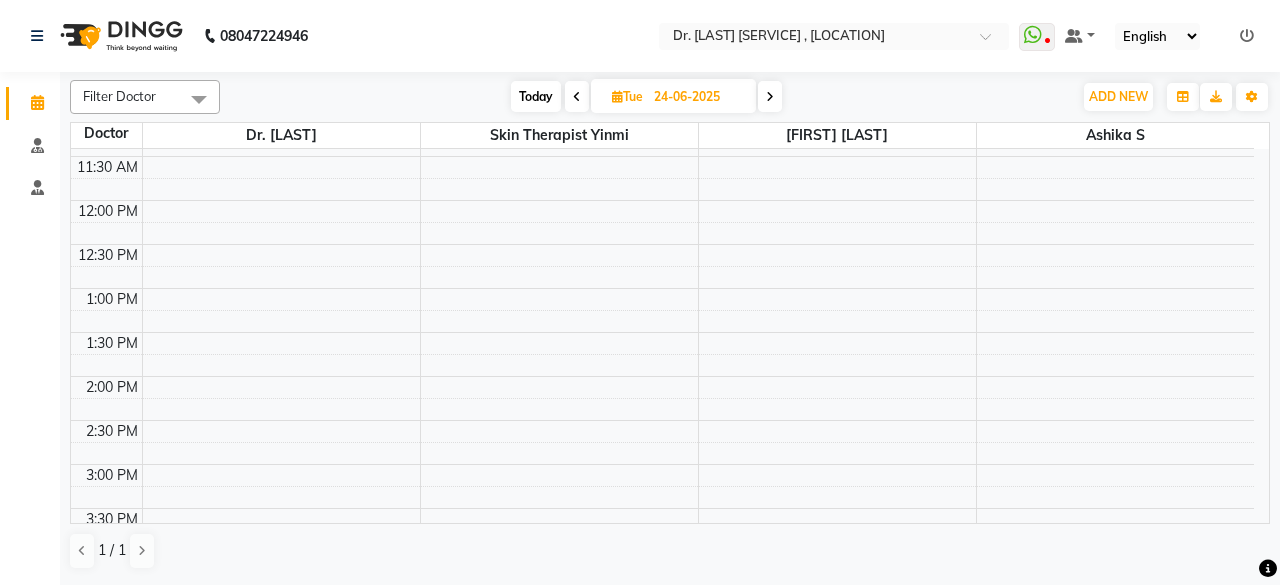 click at bounding box center [617, 96] 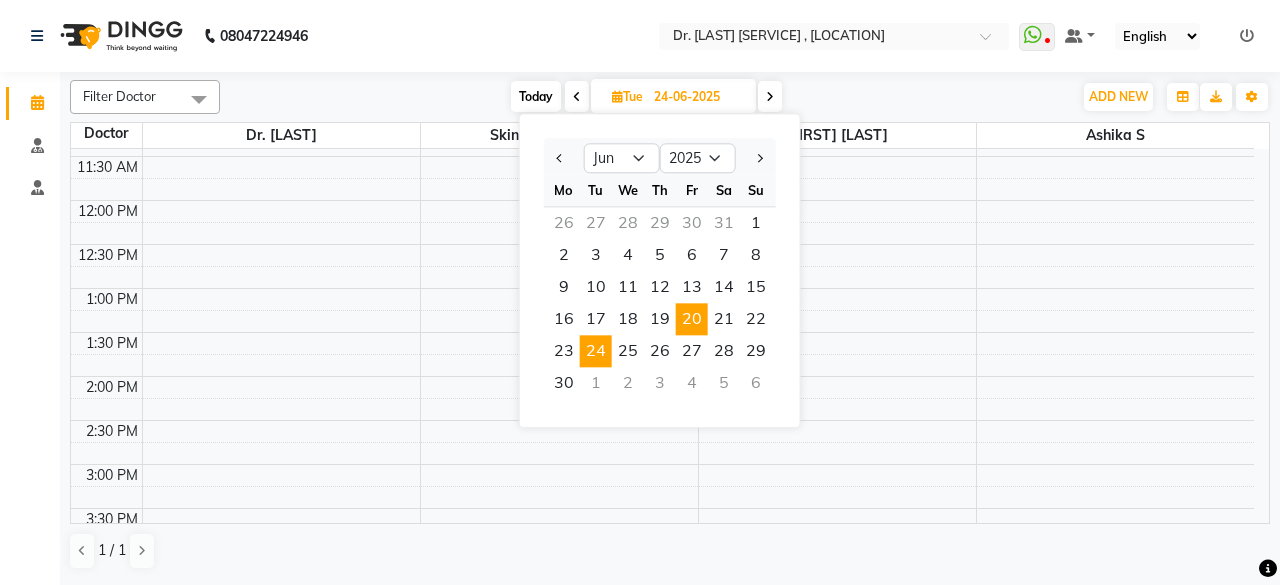 click on "20" at bounding box center (692, 319) 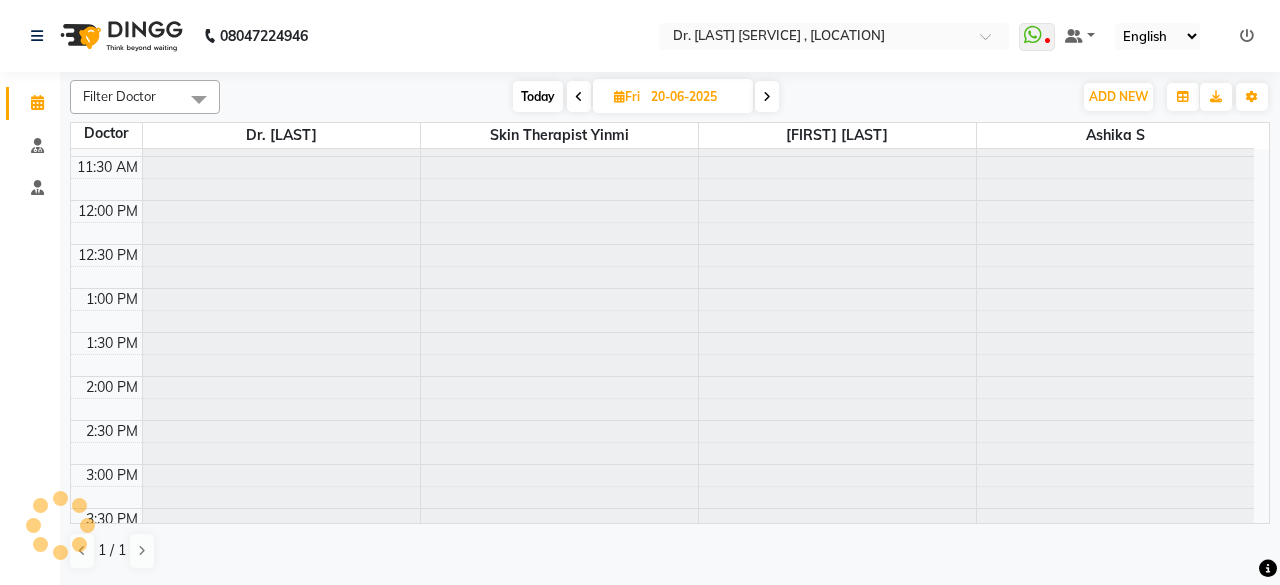 scroll, scrollTop: 521, scrollLeft: 0, axis: vertical 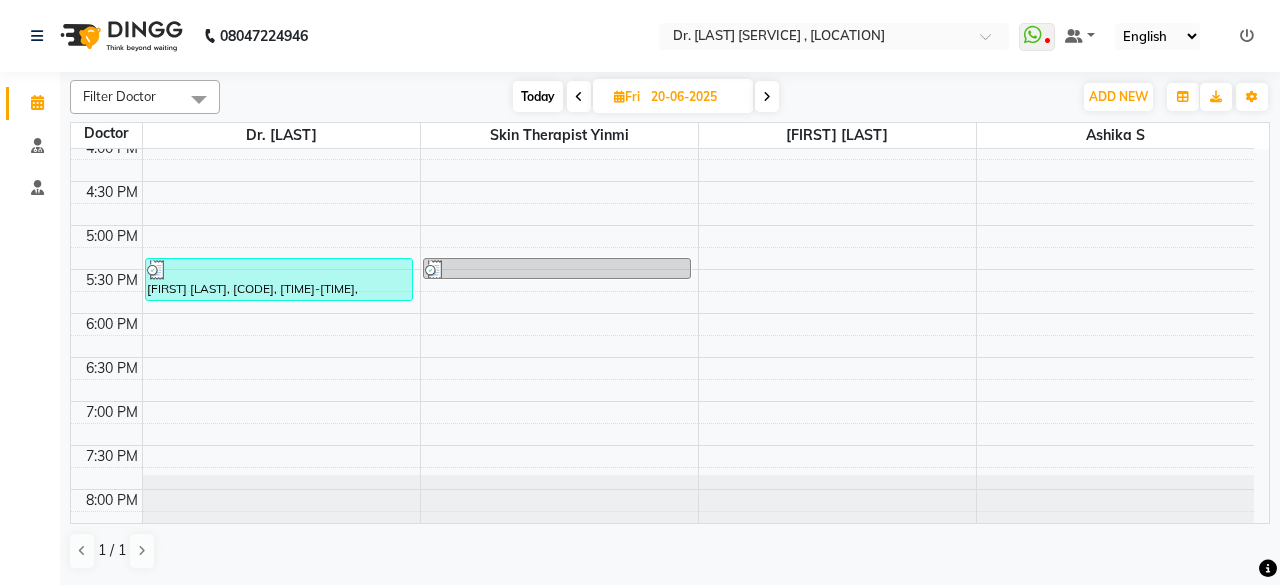 drag, startPoint x: 1250, startPoint y: 400, endPoint x: 1262, endPoint y: 405, distance: 13 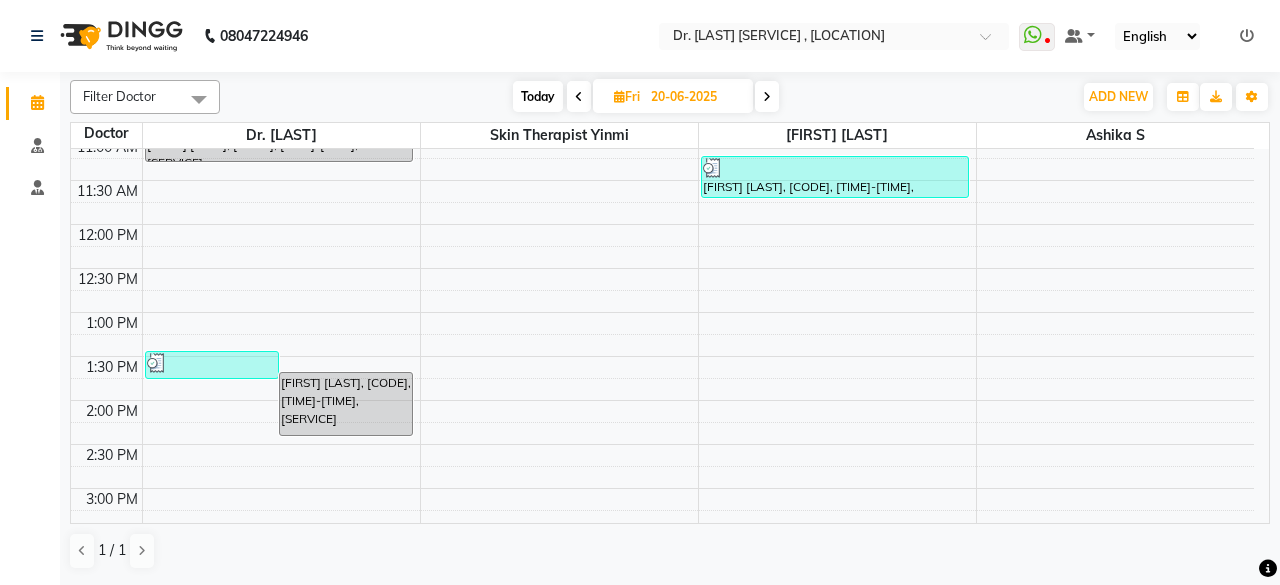 scroll, scrollTop: 0, scrollLeft: 0, axis: both 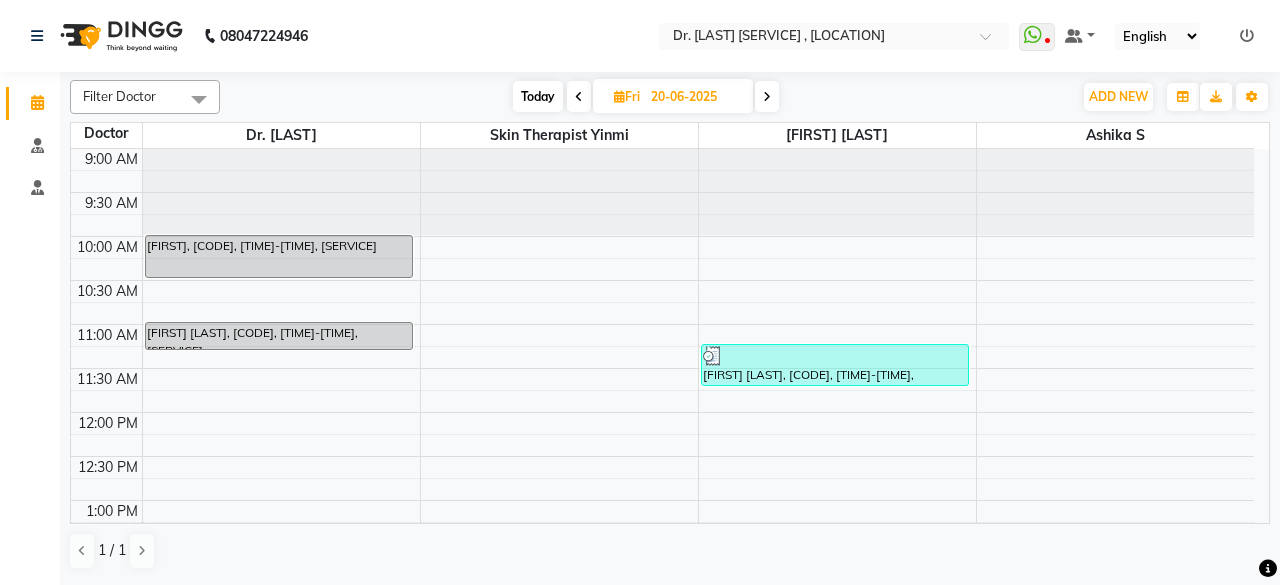 click at bounding box center (767, 96) 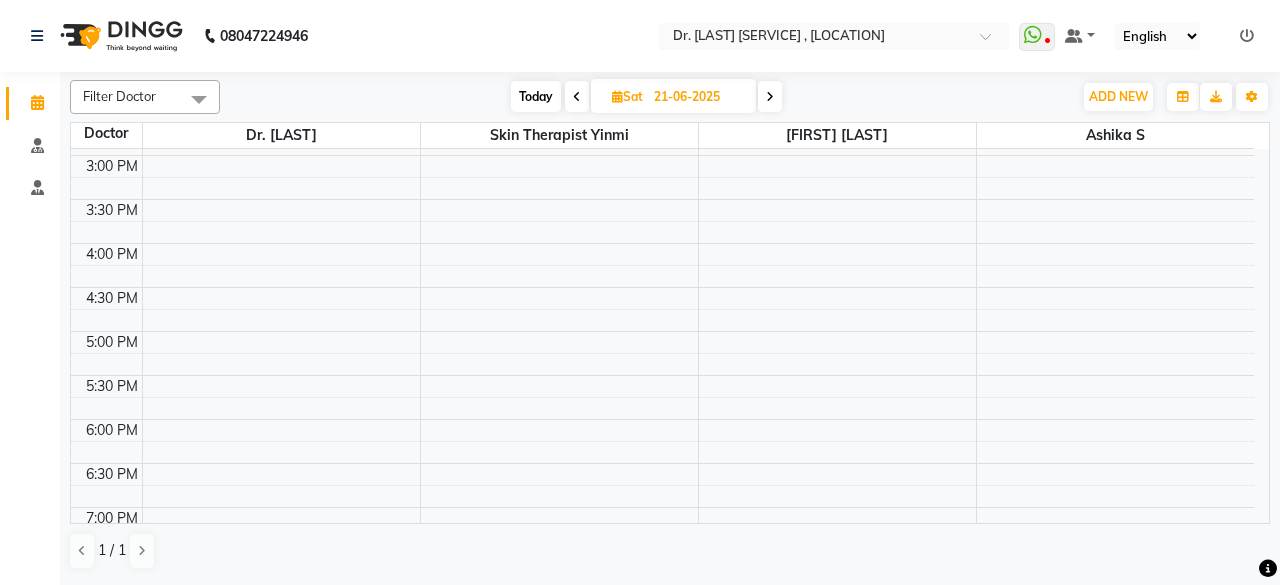 click at bounding box center (770, 96) 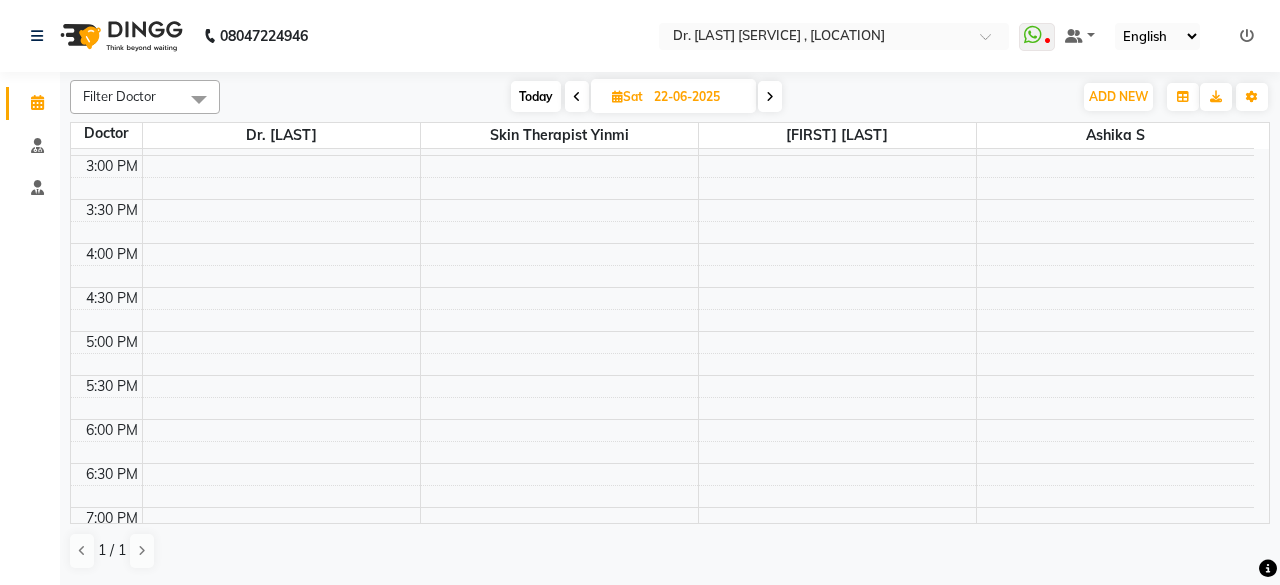scroll, scrollTop: 521, scrollLeft: 0, axis: vertical 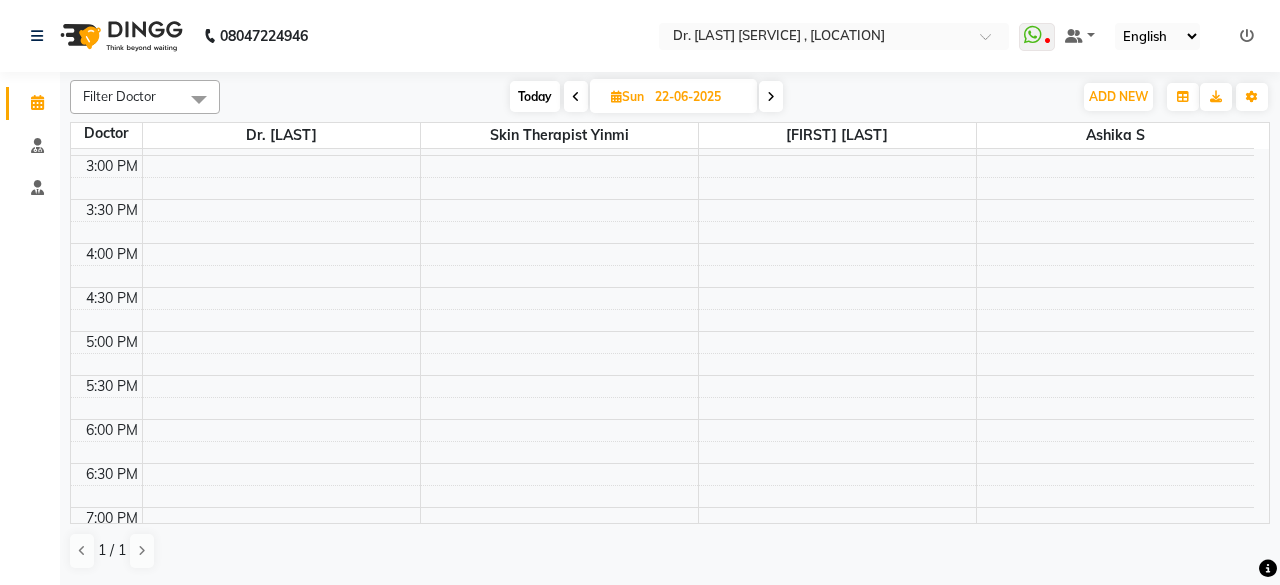 click at bounding box center (771, 96) 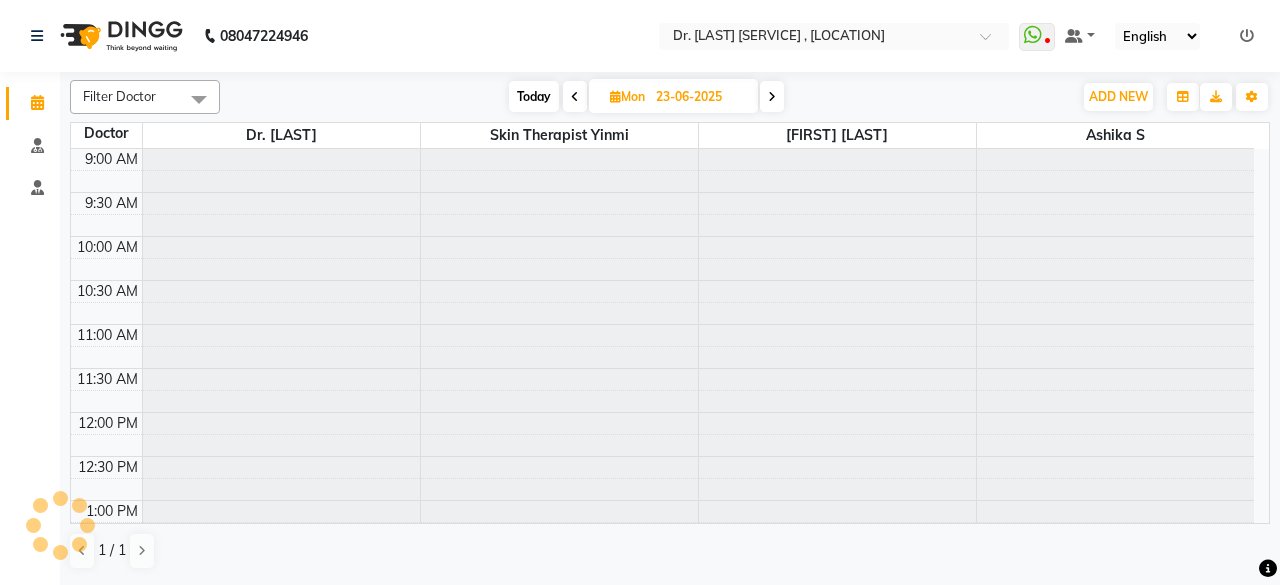 scroll, scrollTop: 521, scrollLeft: 0, axis: vertical 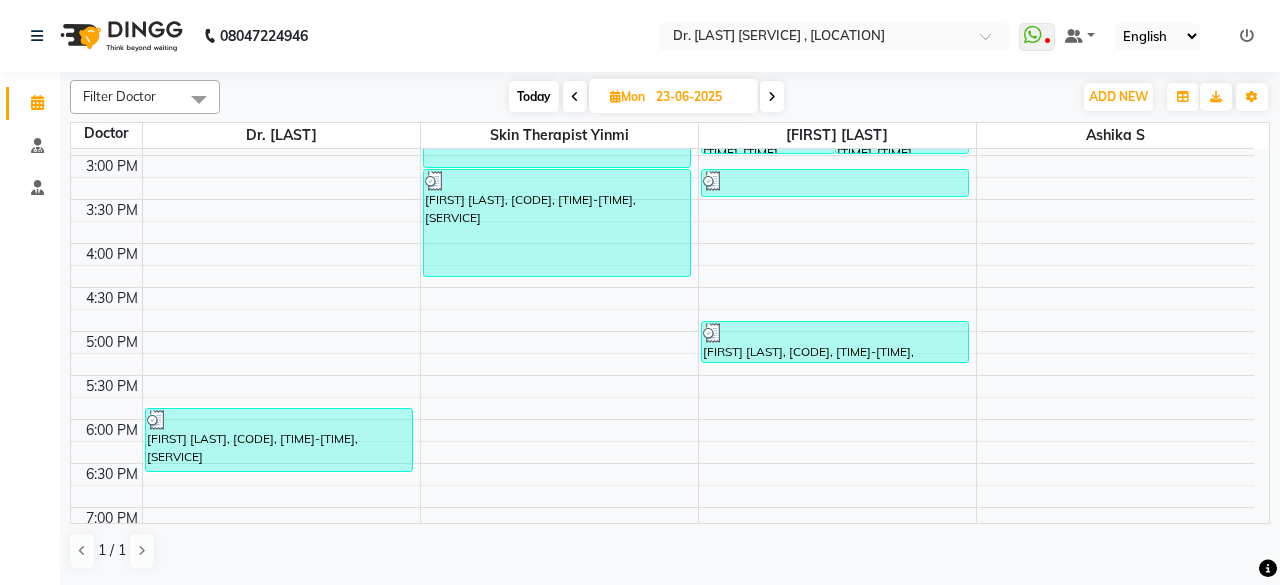 click at bounding box center [772, 96] 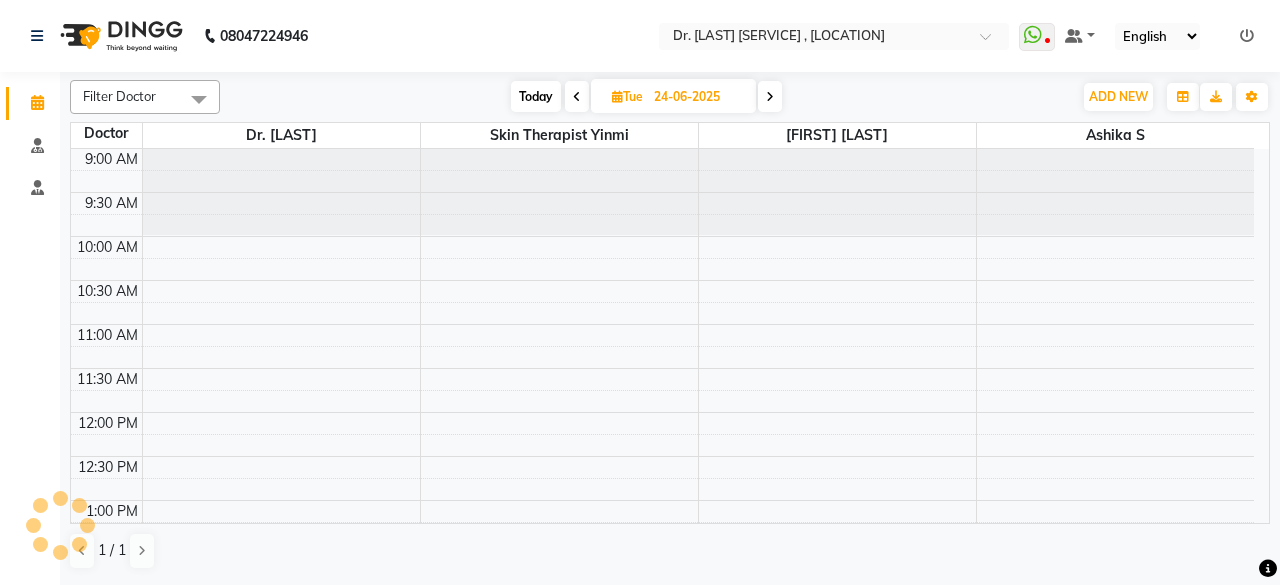 scroll, scrollTop: 521, scrollLeft: 0, axis: vertical 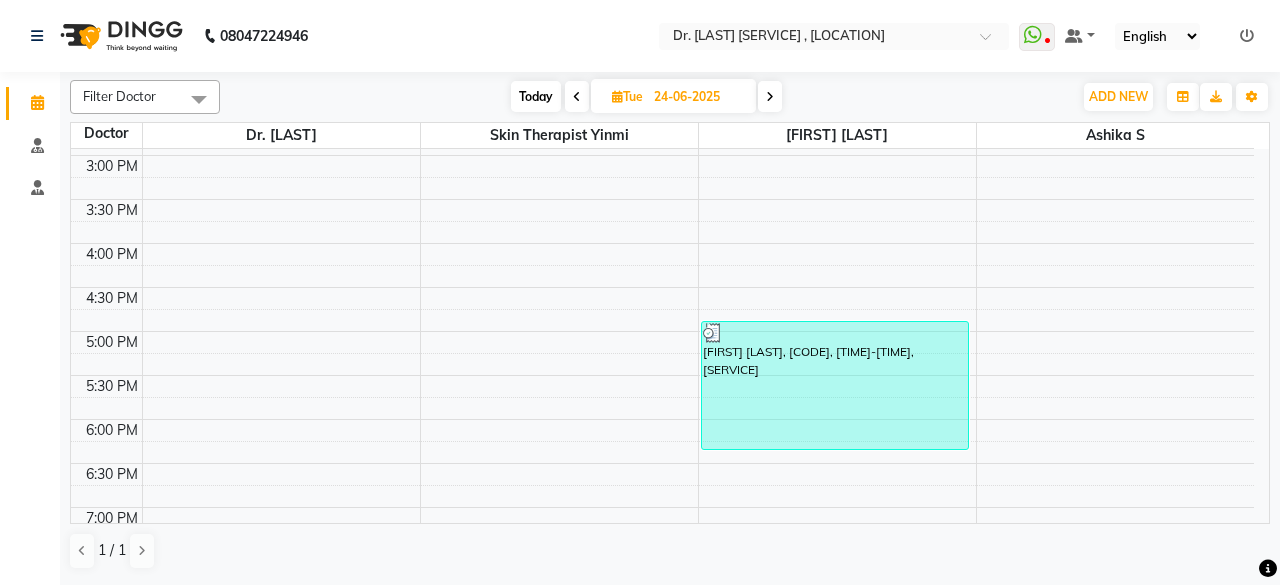 click at bounding box center [577, 97] 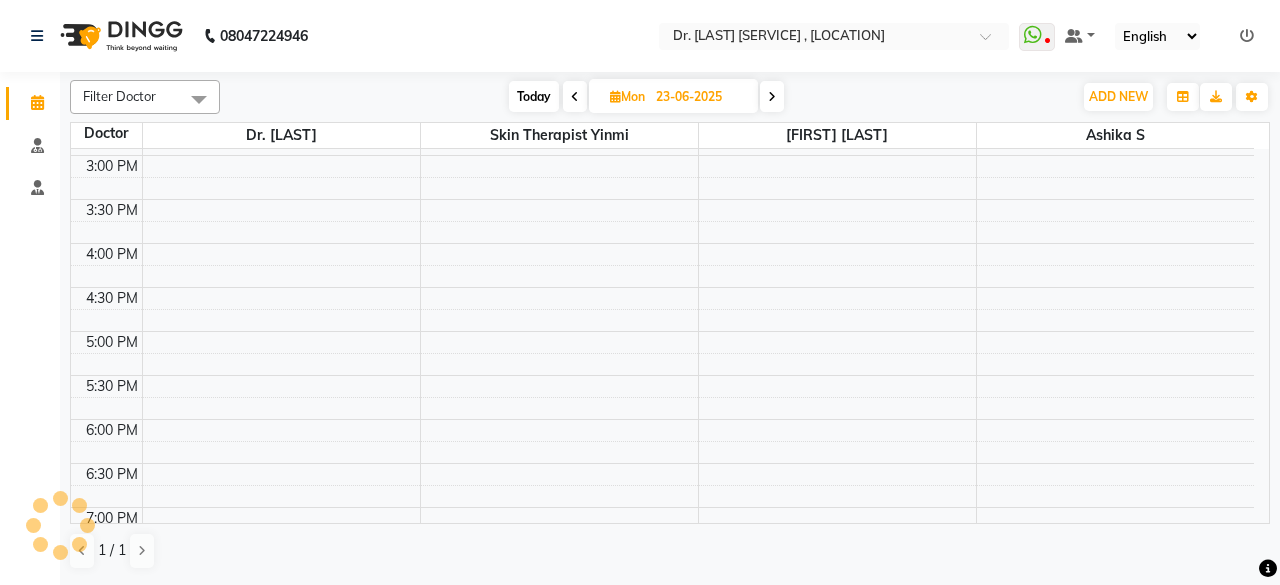 scroll, scrollTop: 521, scrollLeft: 0, axis: vertical 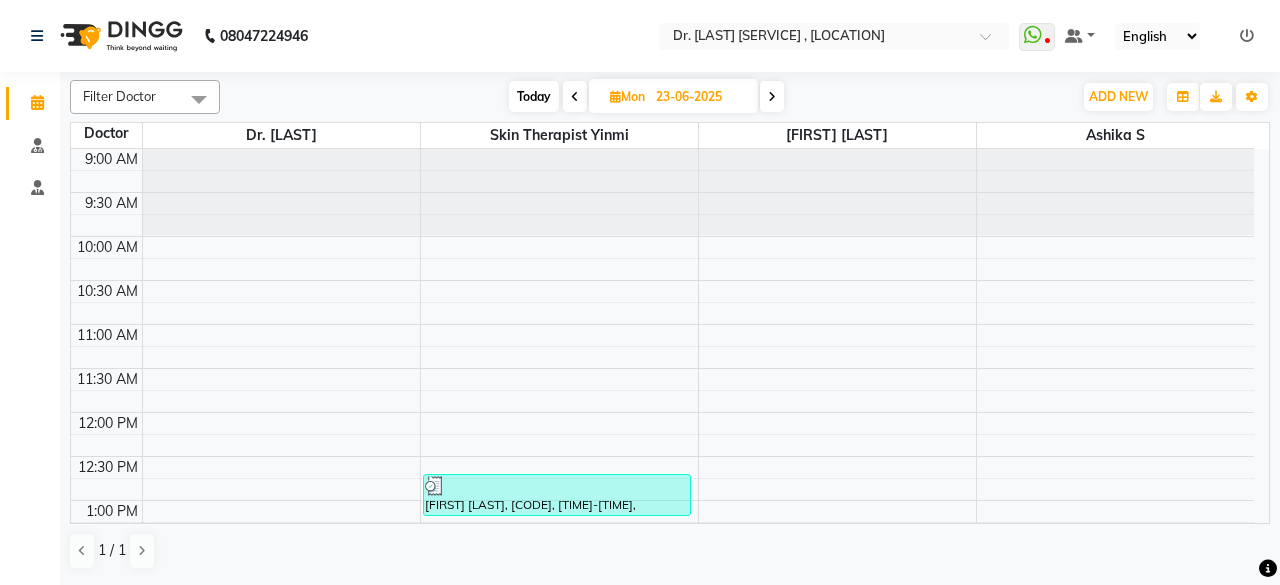 click at bounding box center [772, 96] 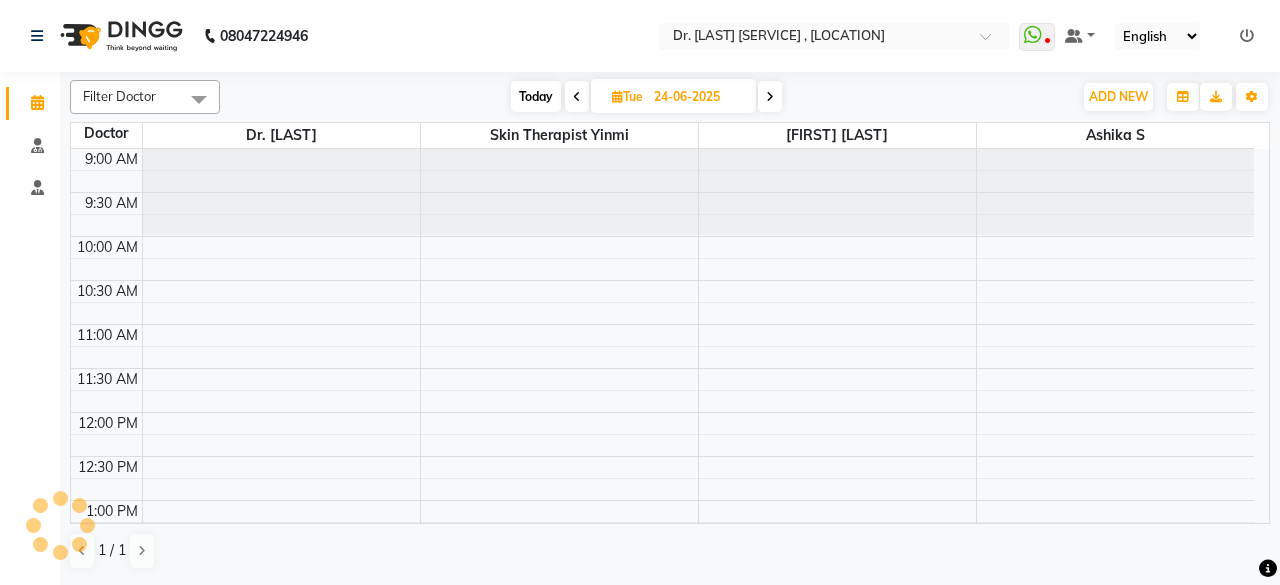 scroll, scrollTop: 521, scrollLeft: 0, axis: vertical 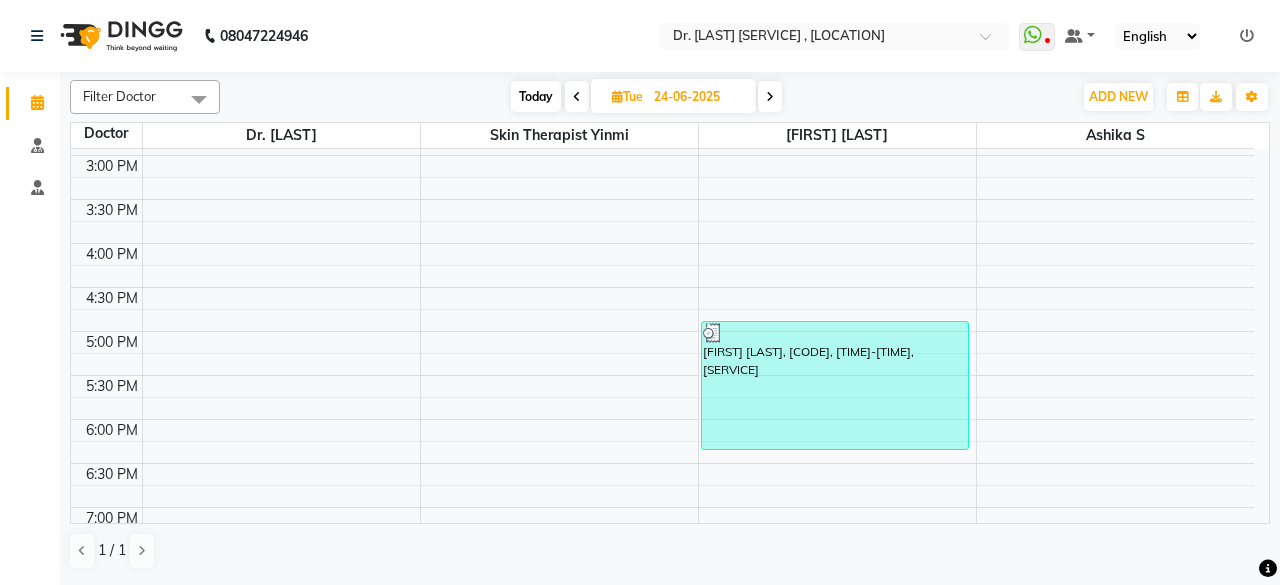 click on "Today" at bounding box center [536, 96] 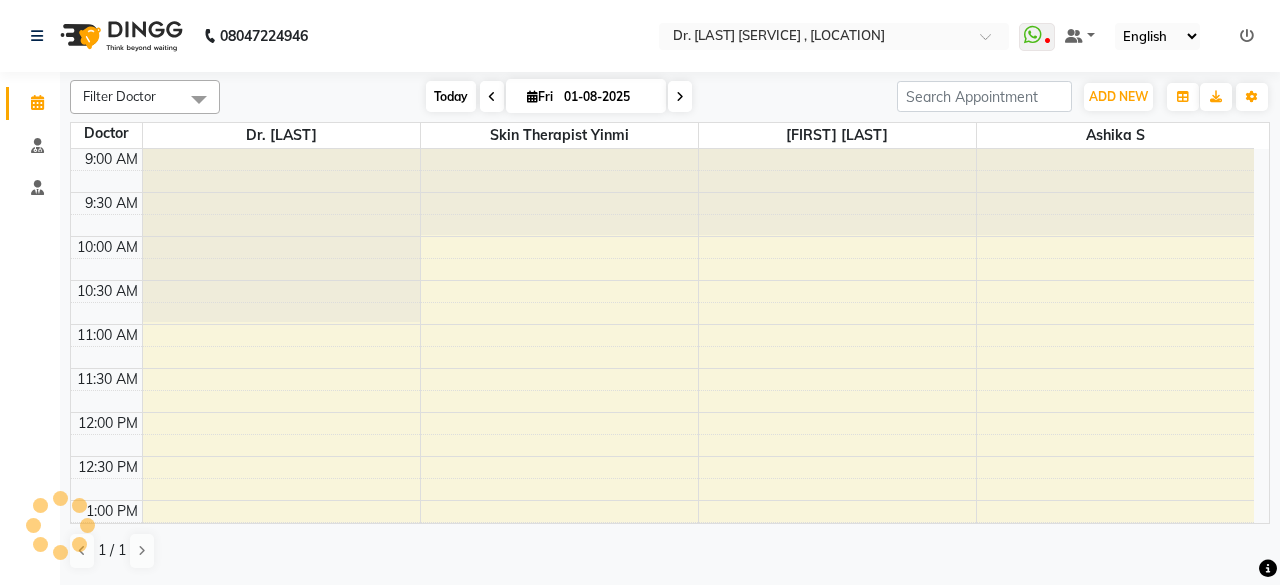 scroll, scrollTop: 521, scrollLeft: 0, axis: vertical 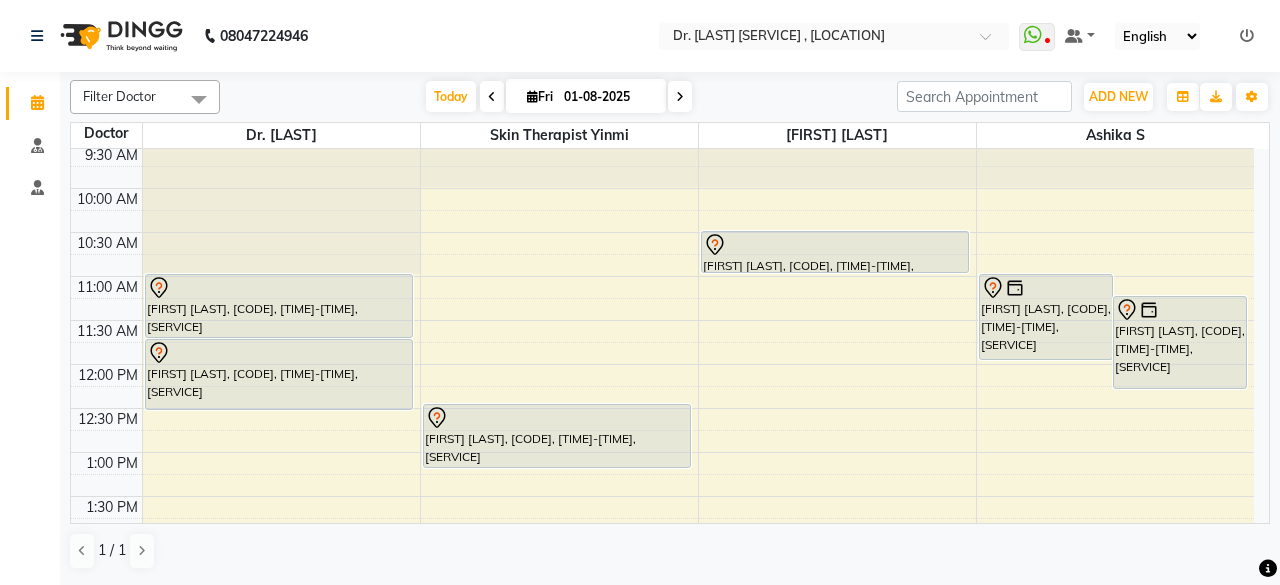 click at bounding box center (532, 96) 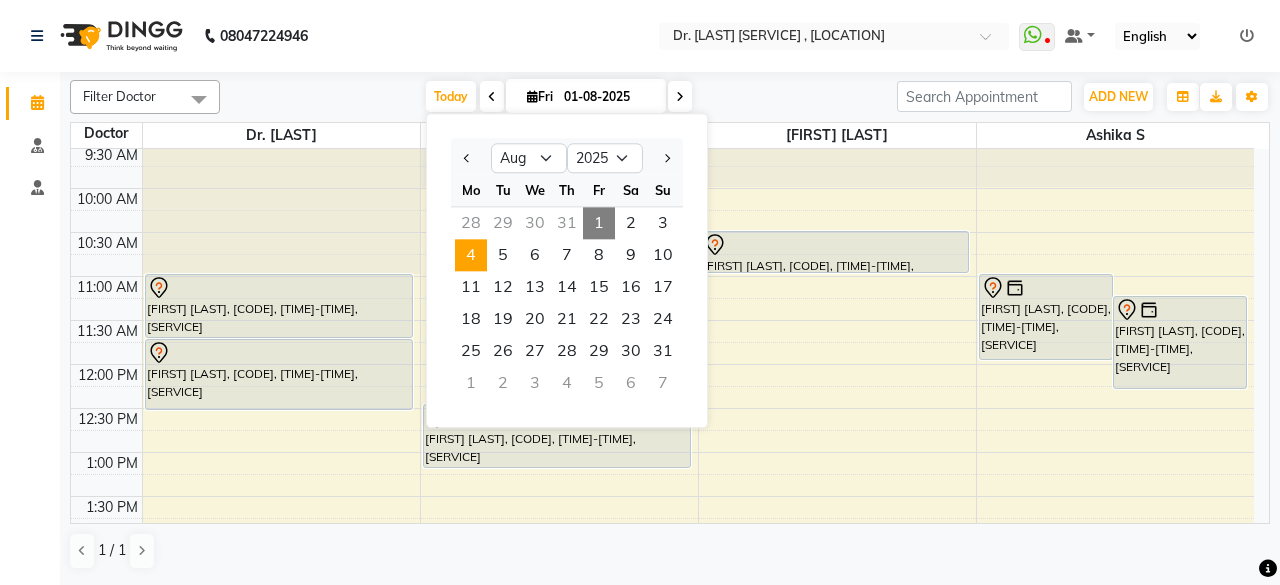click on "4" at bounding box center [471, 255] 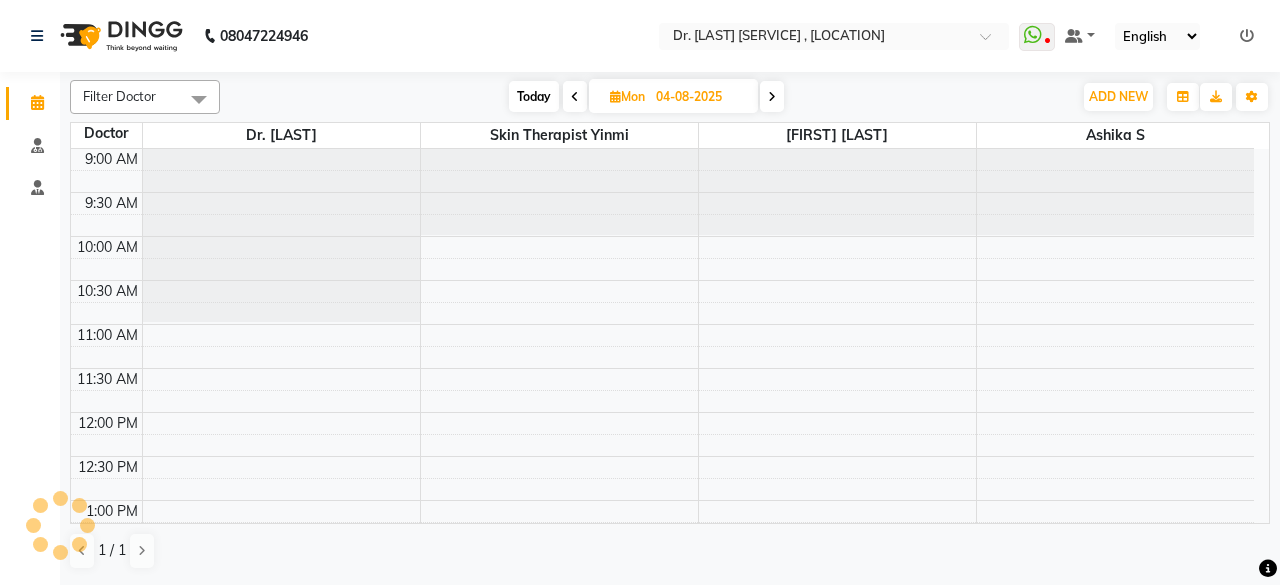 scroll, scrollTop: 608, scrollLeft: 0, axis: vertical 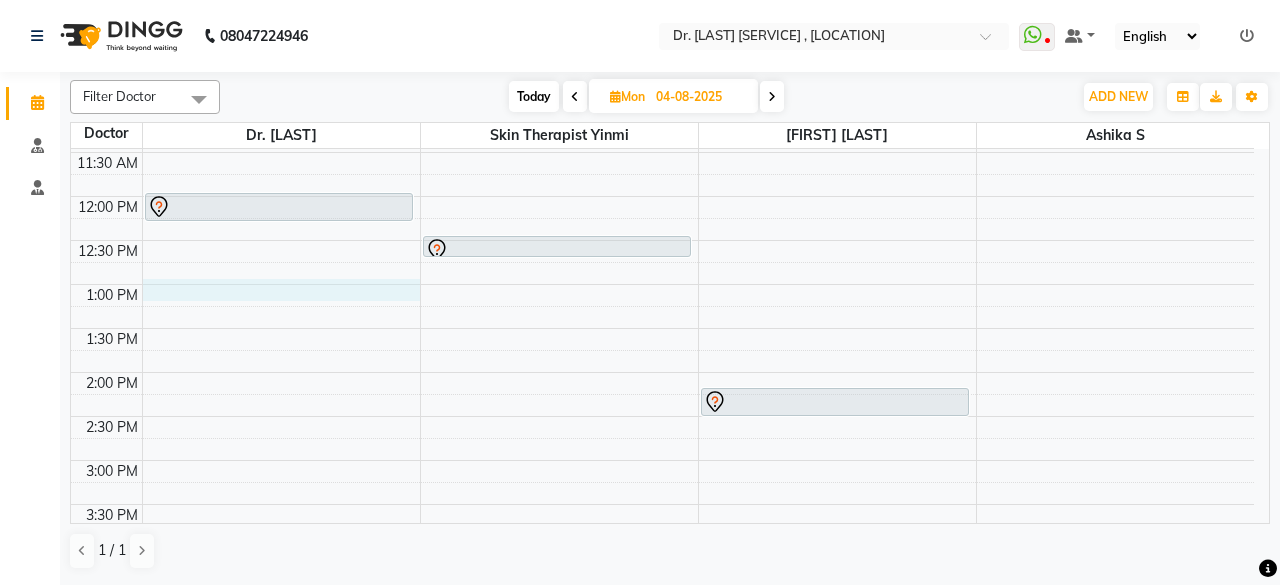 click on "[FIRST] [LAST], [TIME]-[TIME], [SERVICE]              [FIRST].[LAST], [TIME]-[TIME], [SERVICE]              [FIRST] [LAST], [TIME]-[TIME], [SERVICE]              [FIRST] [LAST], [TIME]-[TIME], [SERVICE]              [FIRST], [TIME]-[TIME], [SERVICE]             [FIRST] [LAST], [TIME]-[TIME], [SERVICE]" at bounding box center [662, 460] 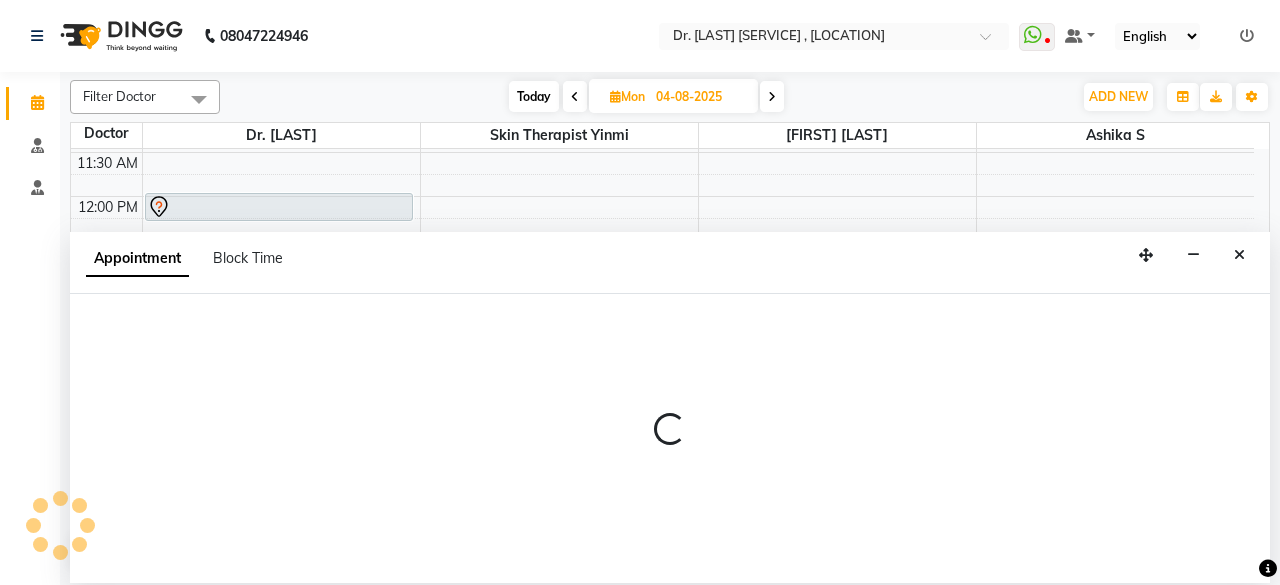 select on "67035" 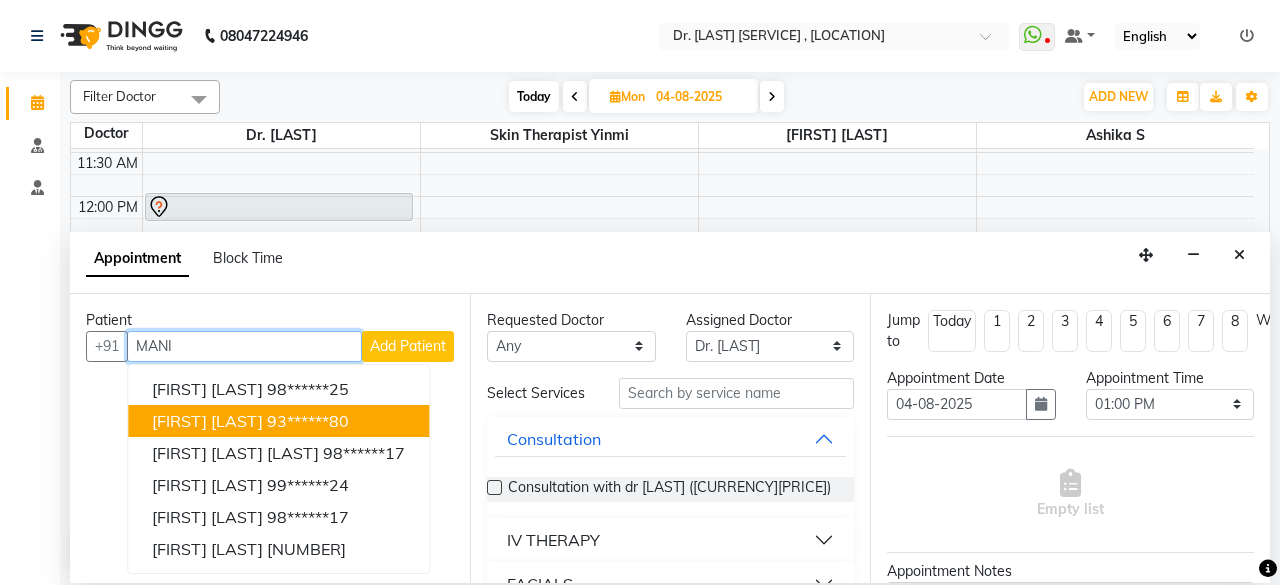 click on "93******80" at bounding box center (308, 421) 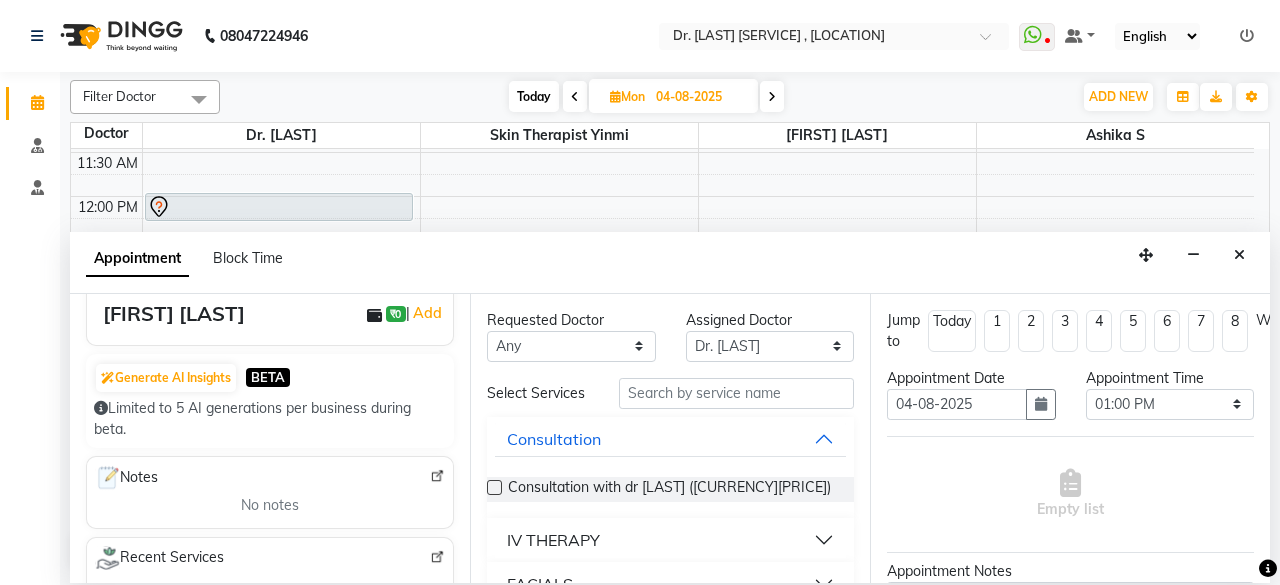 scroll, scrollTop: 0, scrollLeft: 0, axis: both 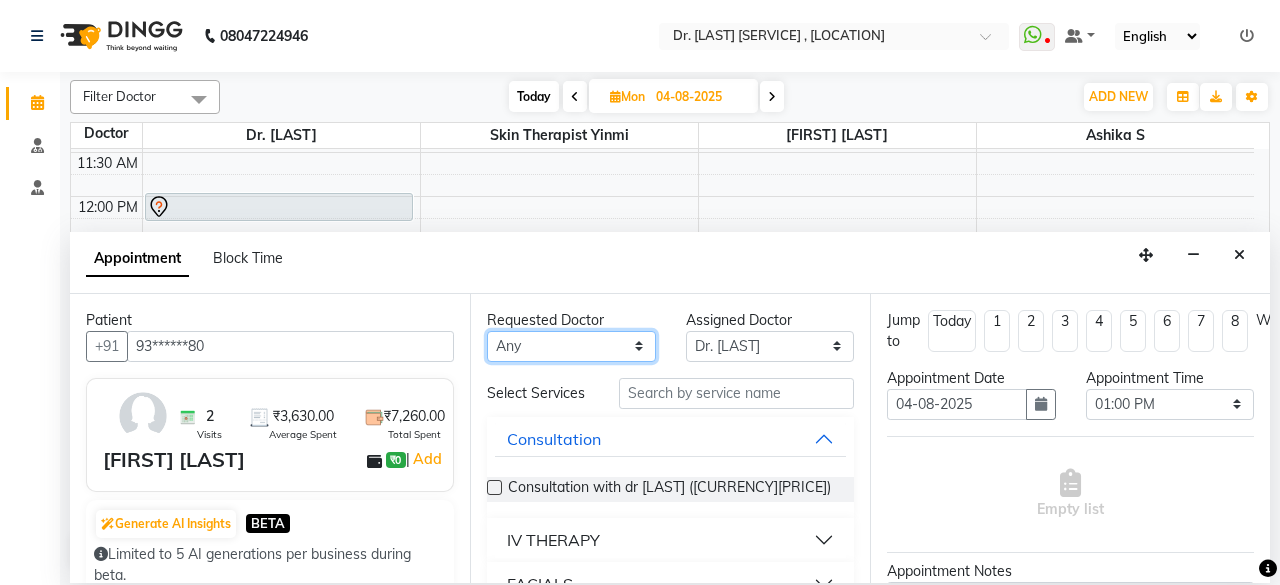 click on "Any [FIRST] [LAST] Dr. [LAST] [LAST] [LAST]" at bounding box center (571, 346) 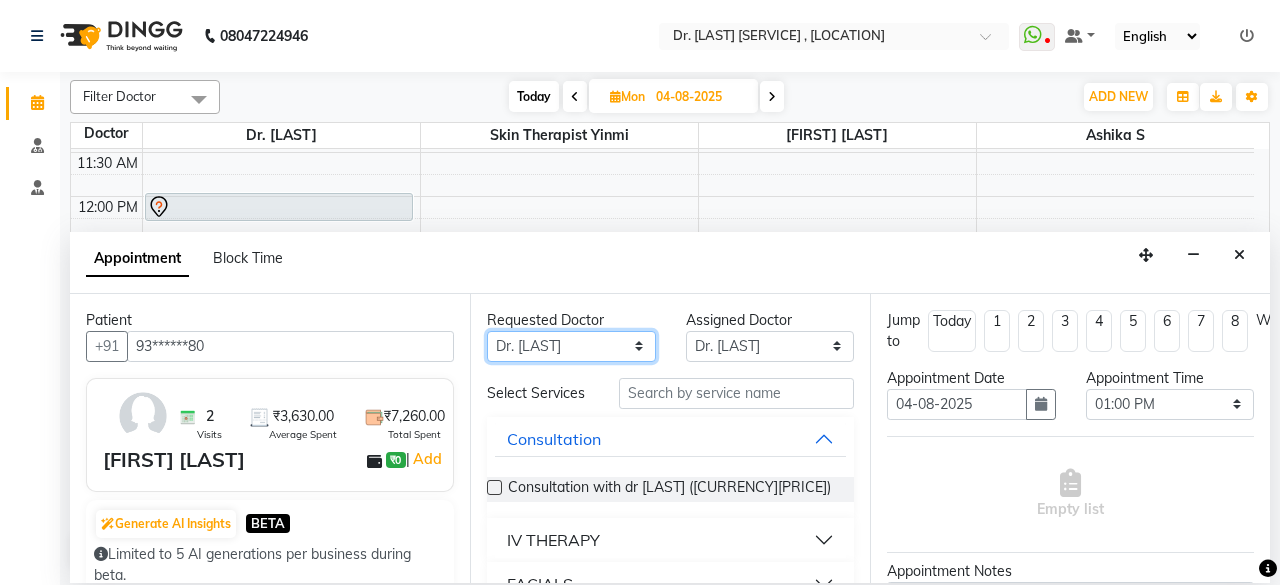 click on "Any [FIRST] [LAST] Dr. [LAST] [LAST] [LAST]" at bounding box center (571, 346) 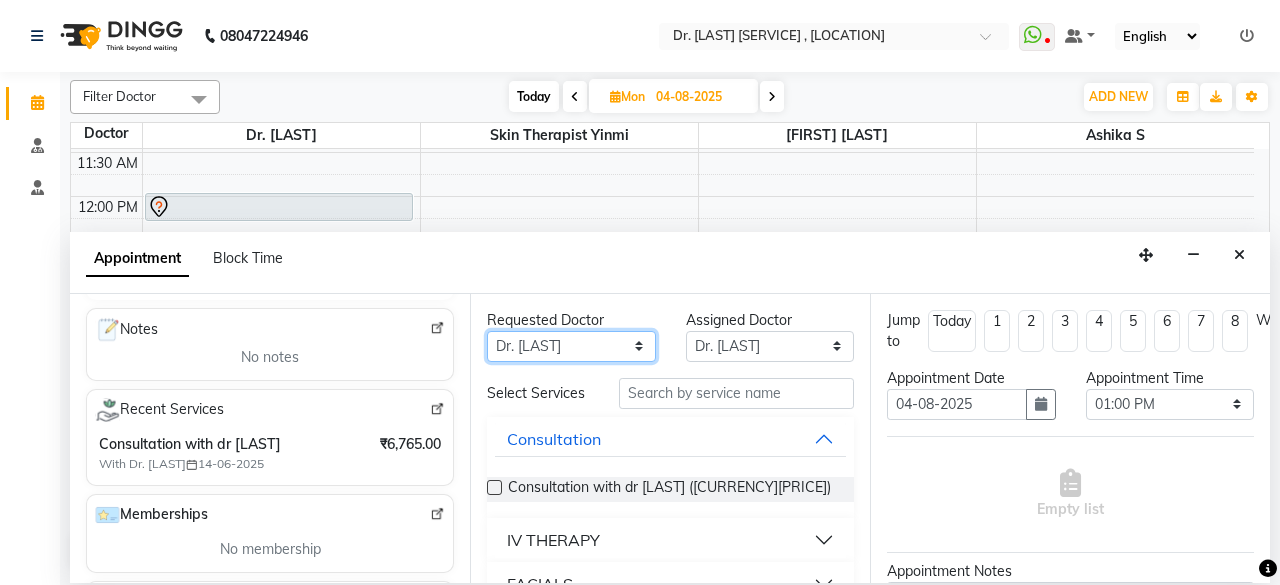 scroll, scrollTop: 0, scrollLeft: 0, axis: both 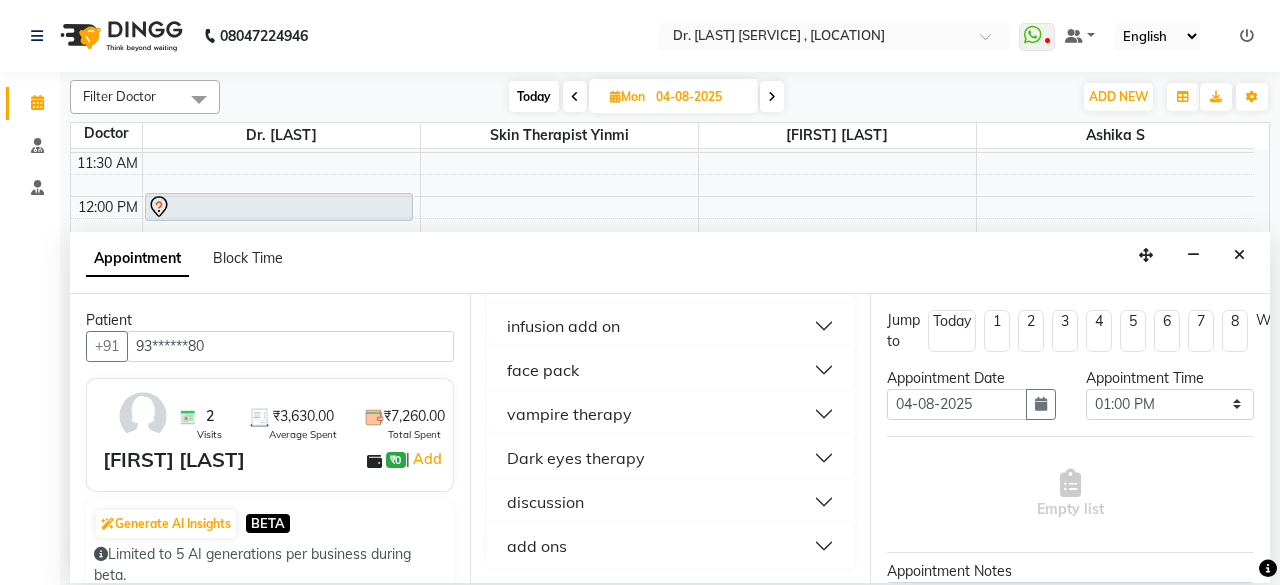 click on "discussion" at bounding box center [670, 502] 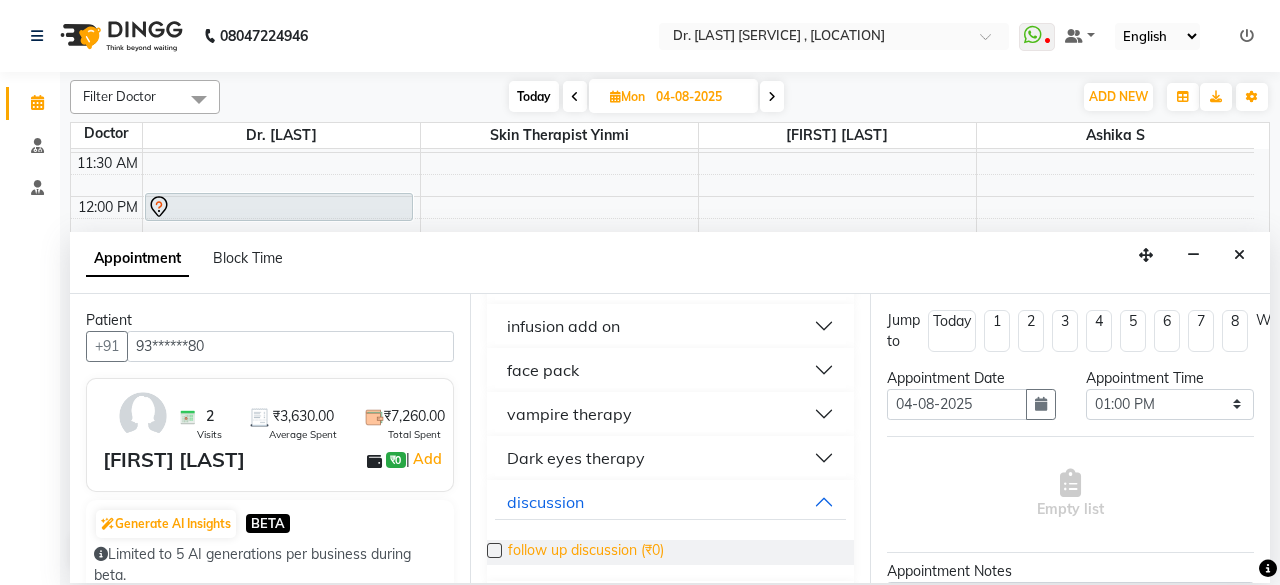 click on "follow up discussion (₹0)" at bounding box center [586, 552] 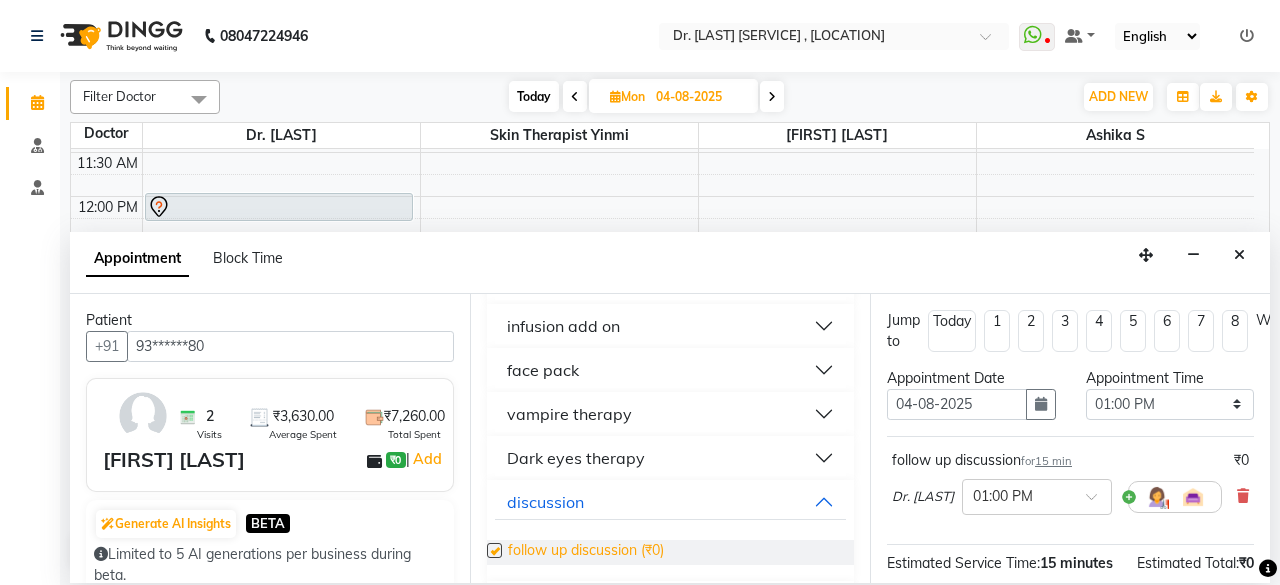 checkbox on "false" 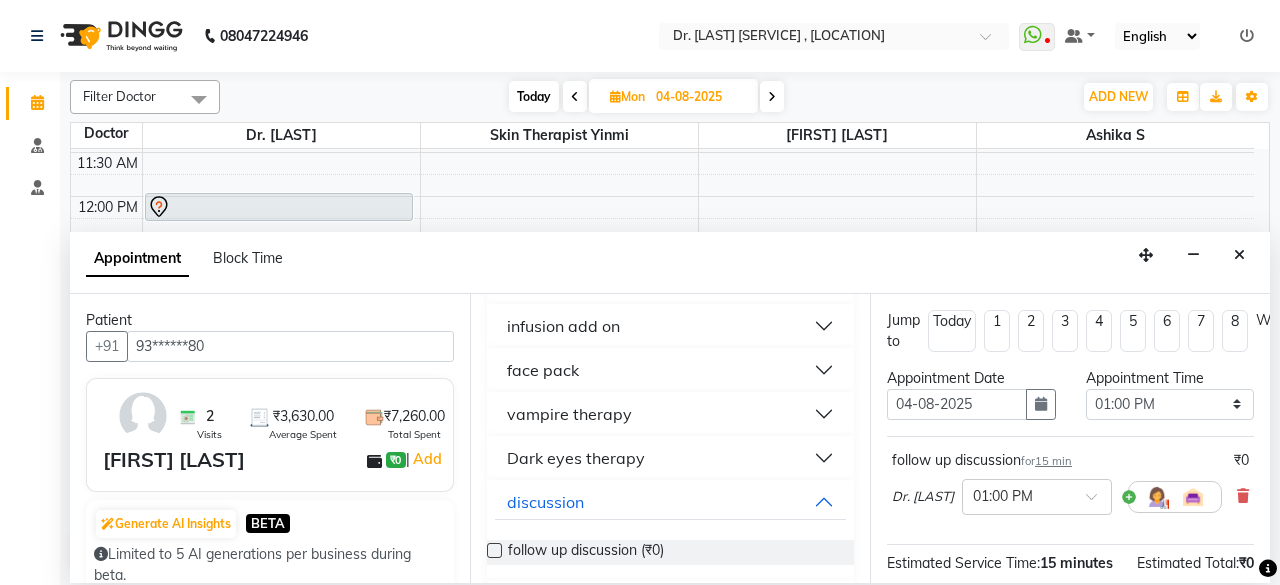 scroll, scrollTop: 275, scrollLeft: 0, axis: vertical 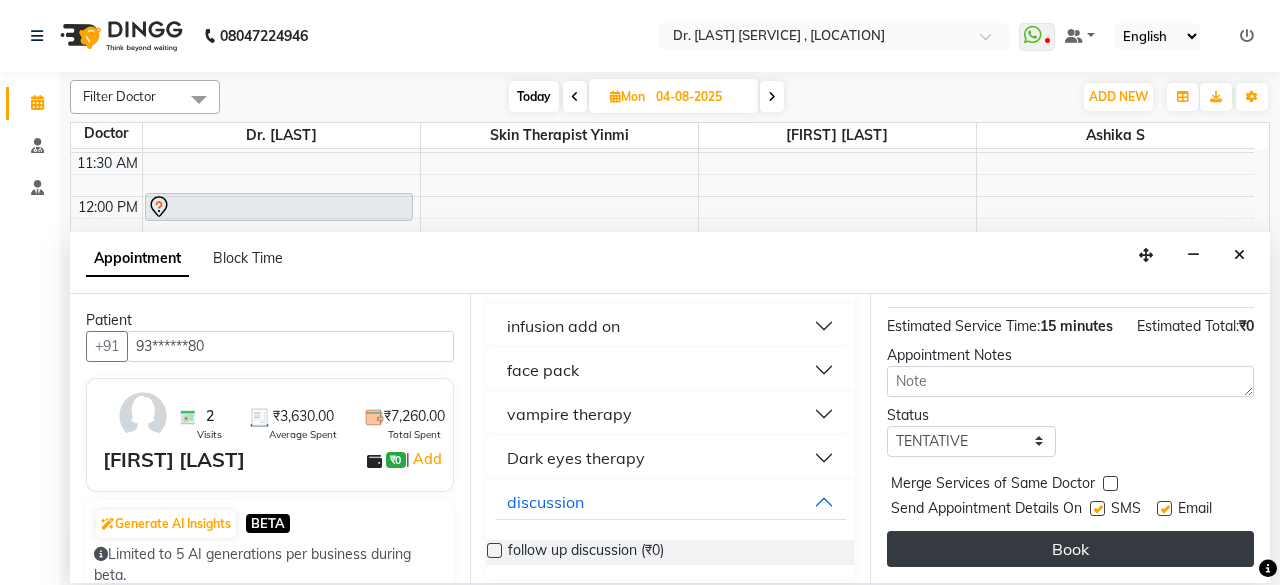 click on "Book" at bounding box center (1070, 549) 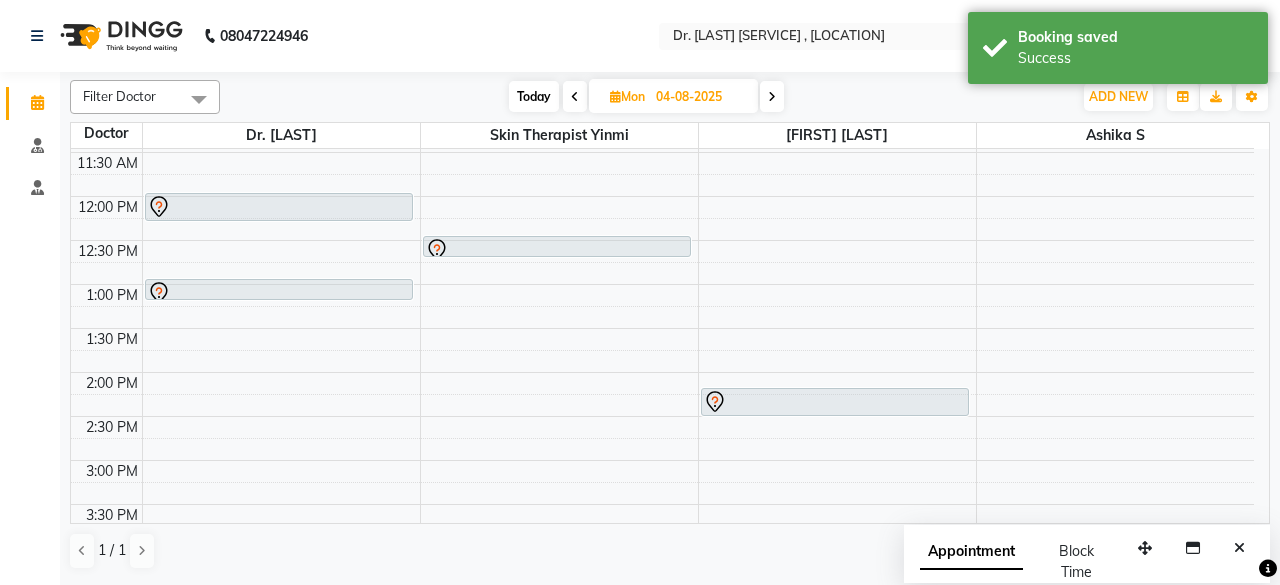 scroll, scrollTop: 0, scrollLeft: 0, axis: both 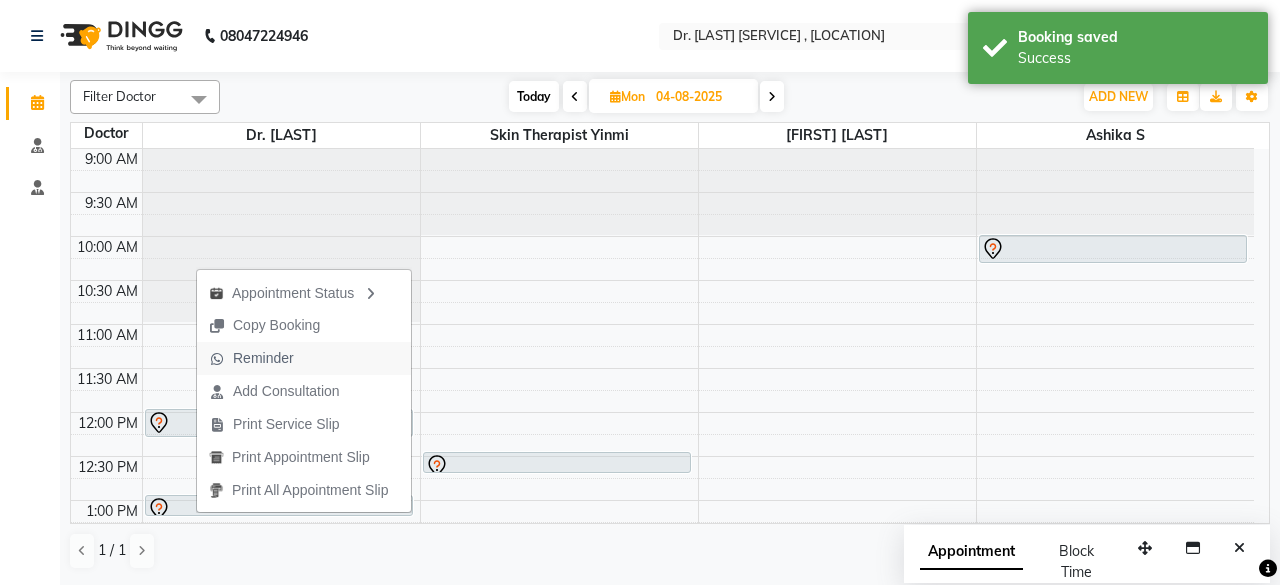 click on "Reminder" at bounding box center [263, 358] 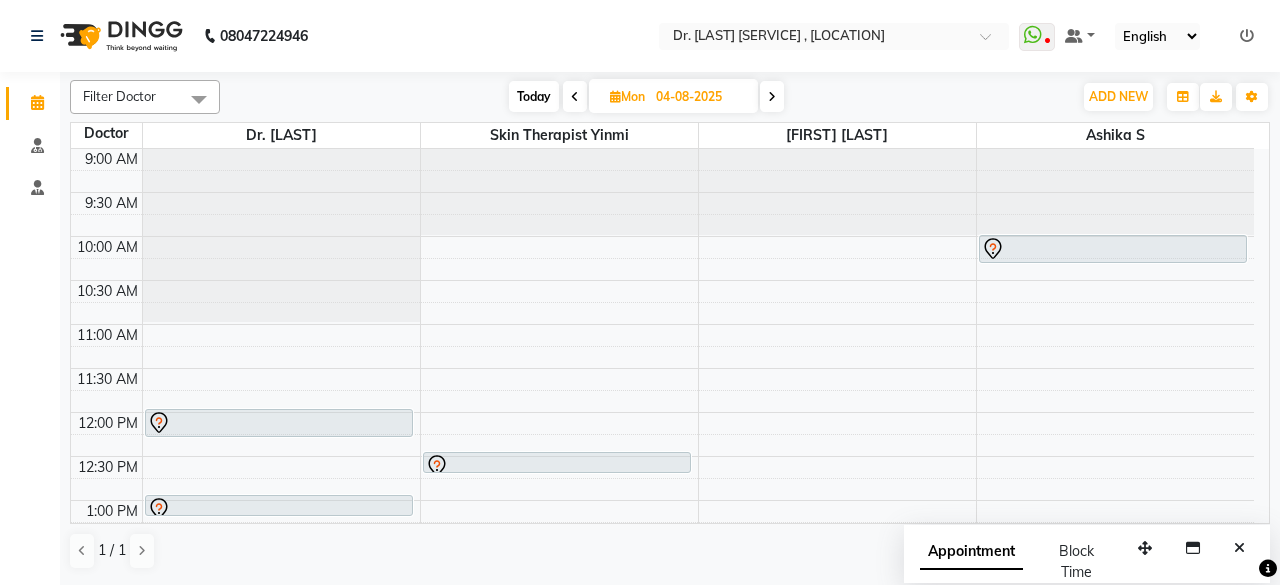 click at bounding box center (615, 96) 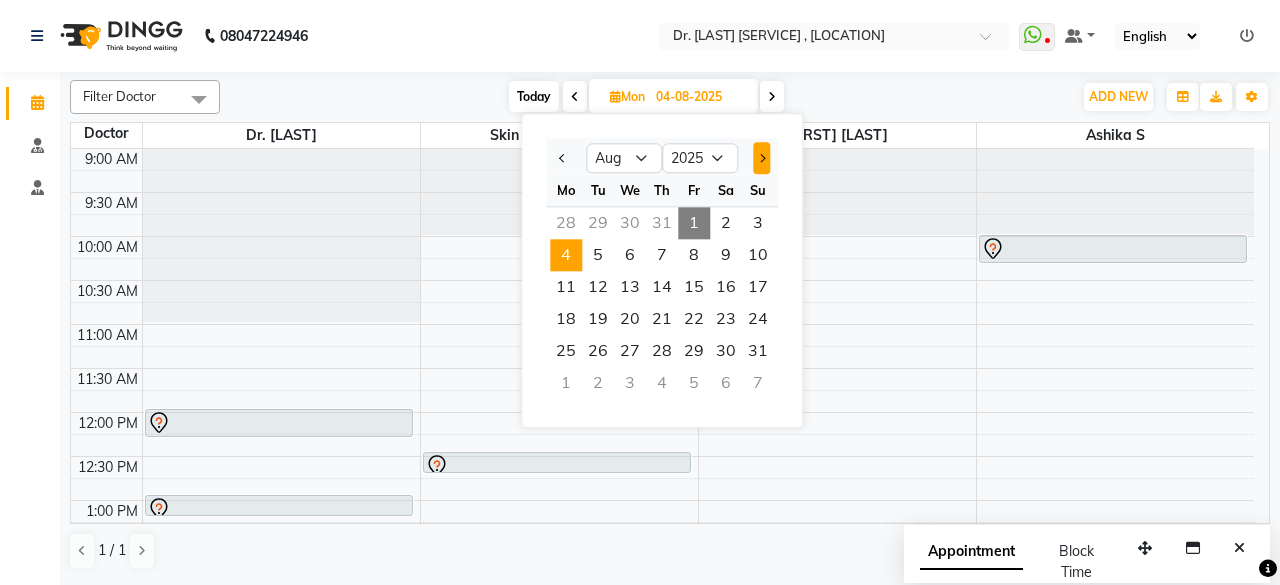 click at bounding box center (761, 158) 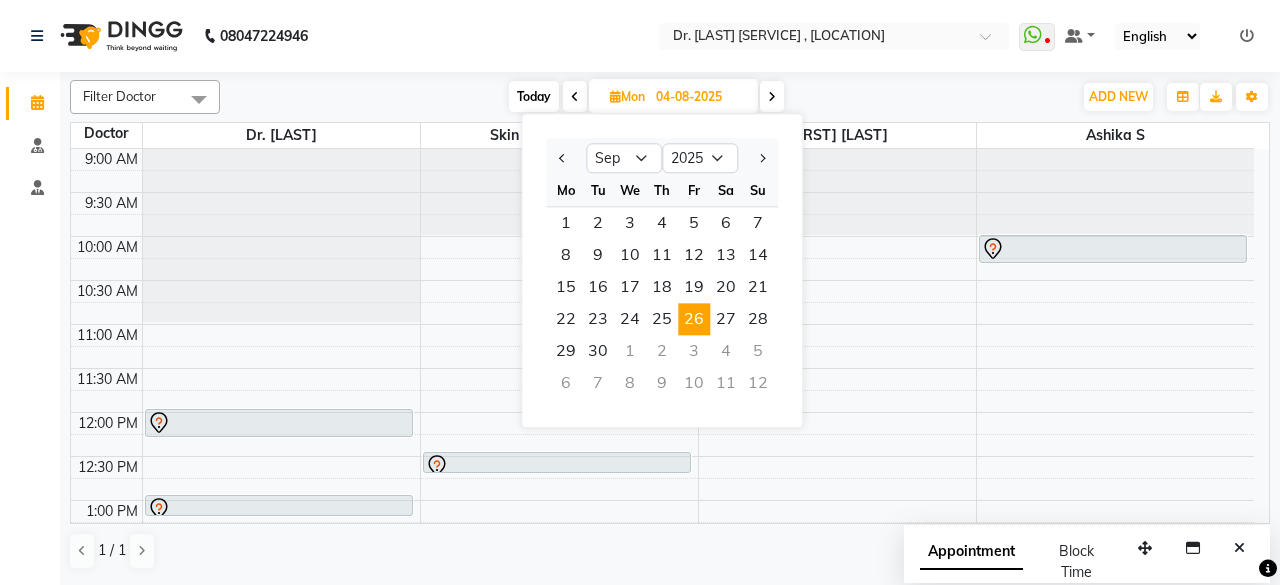 click on "26" at bounding box center (694, 319) 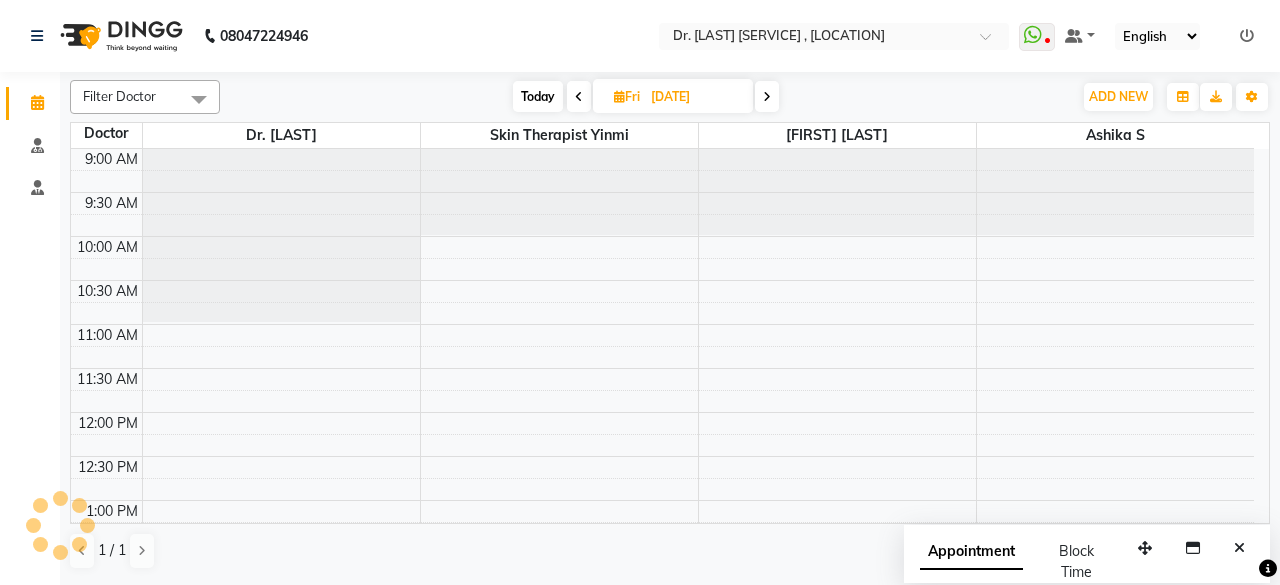 scroll, scrollTop: 664, scrollLeft: 0, axis: vertical 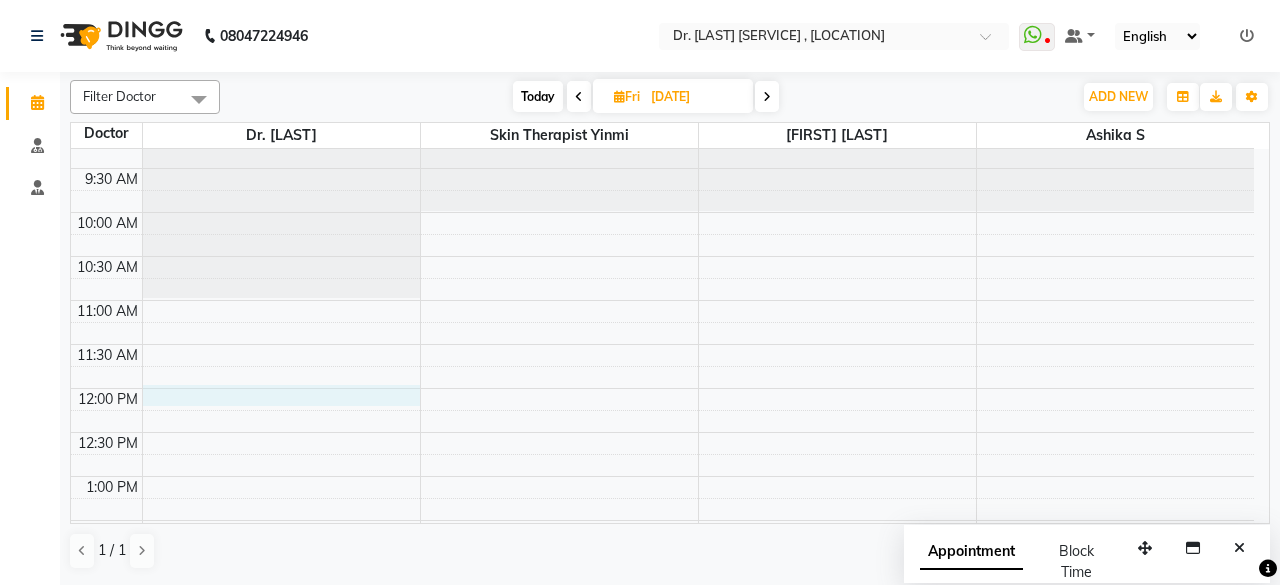 click on "9:00 AM 9:30 AM 10:00 AM 10:30 AM 11:00 AM 11:30 AM 12:00 PM 12:30 PM 1:00 PM 1:30 PM 2:00 PM 2:30 PM 3:00 PM 3:30 PM 4:00 PM 4:30 PM 5:00 PM 5:30 PM 6:00 PM 6:30 PM 7:00 PM 7:30 PM 8:00 PM 8:30 PM" at bounding box center (662, 652) 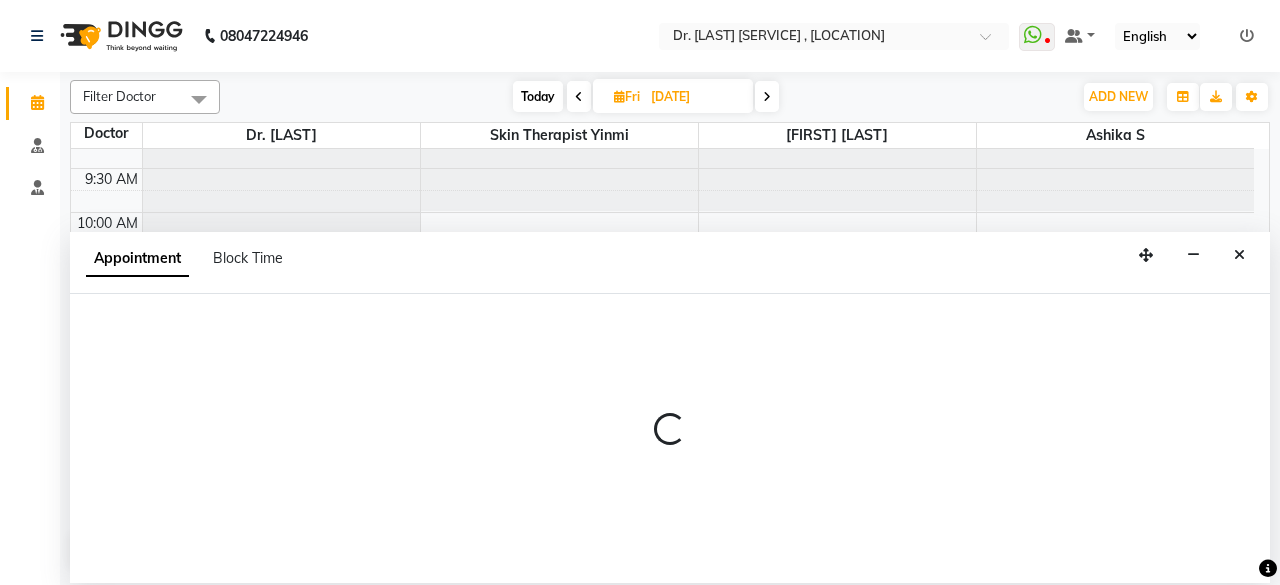 select on "67035" 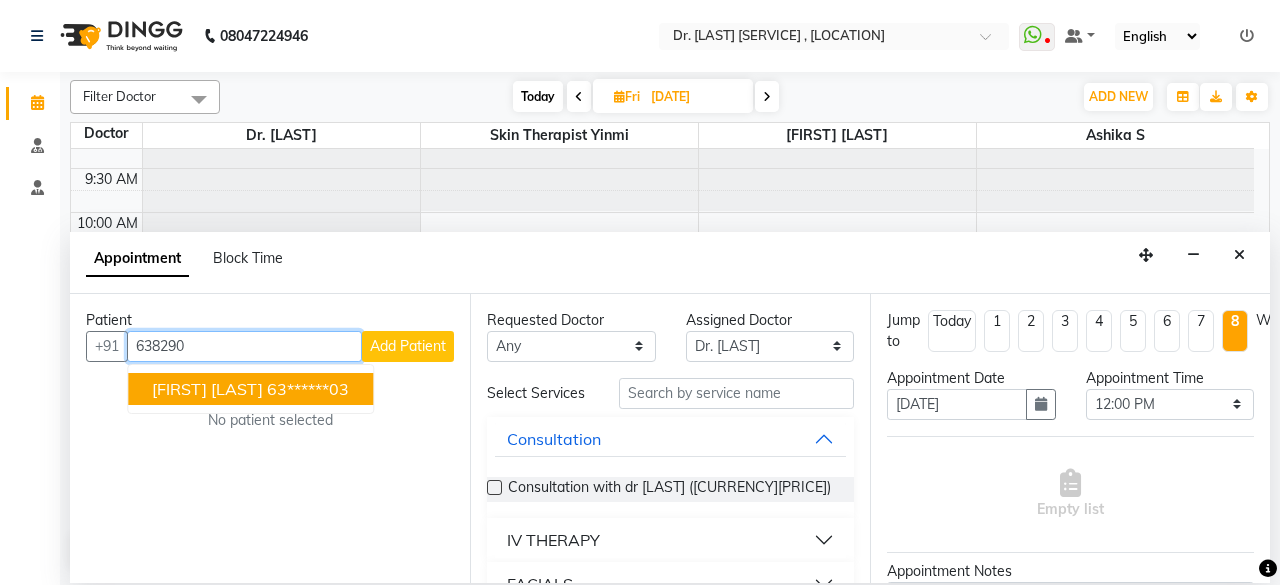 click on "63******03" at bounding box center [308, 389] 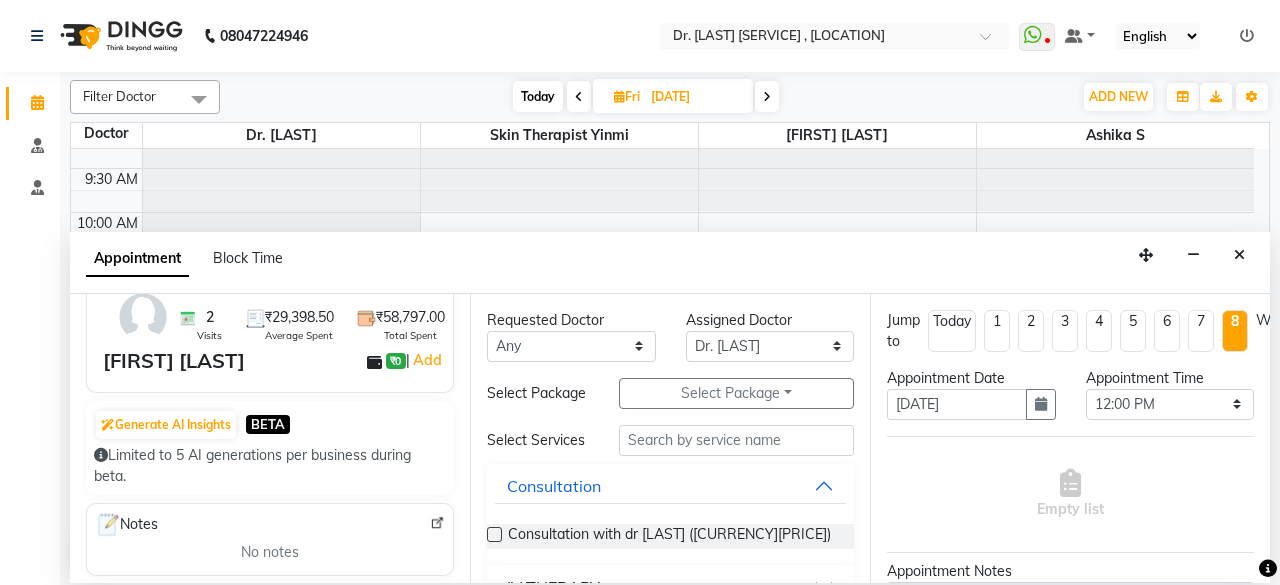 scroll, scrollTop: 94, scrollLeft: 0, axis: vertical 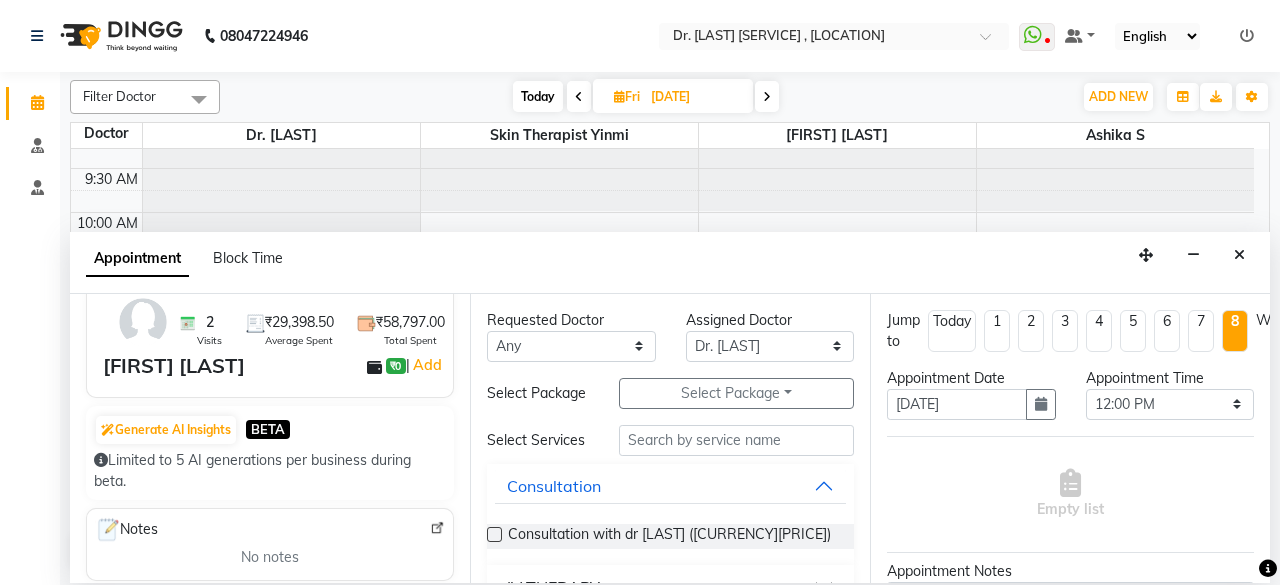 type on "63******03" 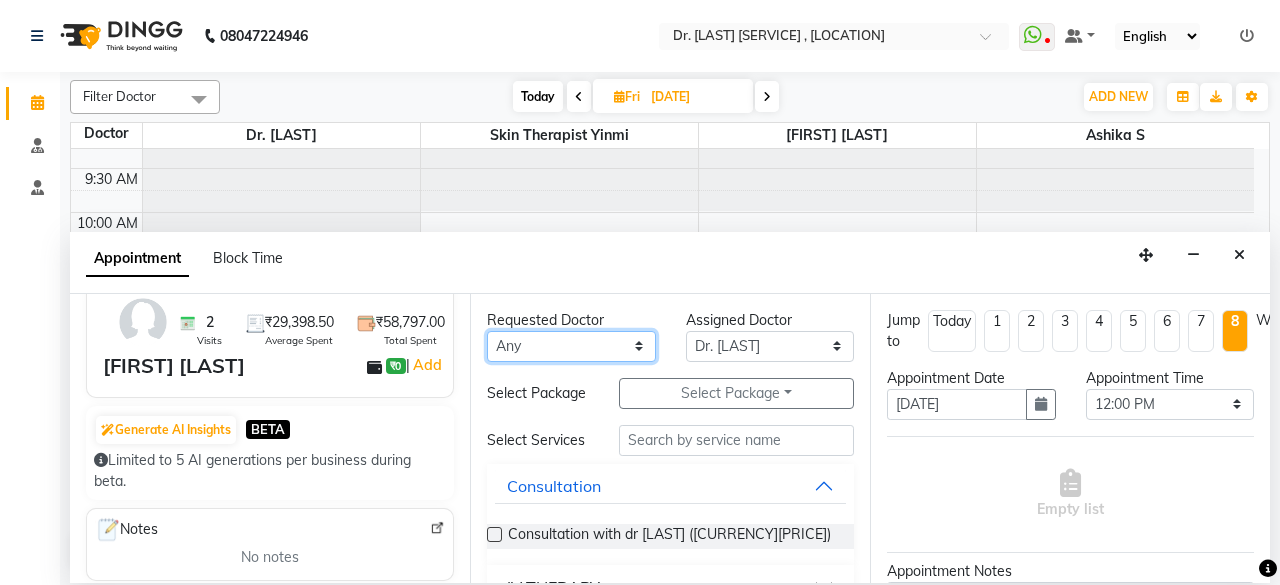 click on "Any [FIRST] [LAST] Dr. [LAST] [LAST] [LAST]" at bounding box center (571, 346) 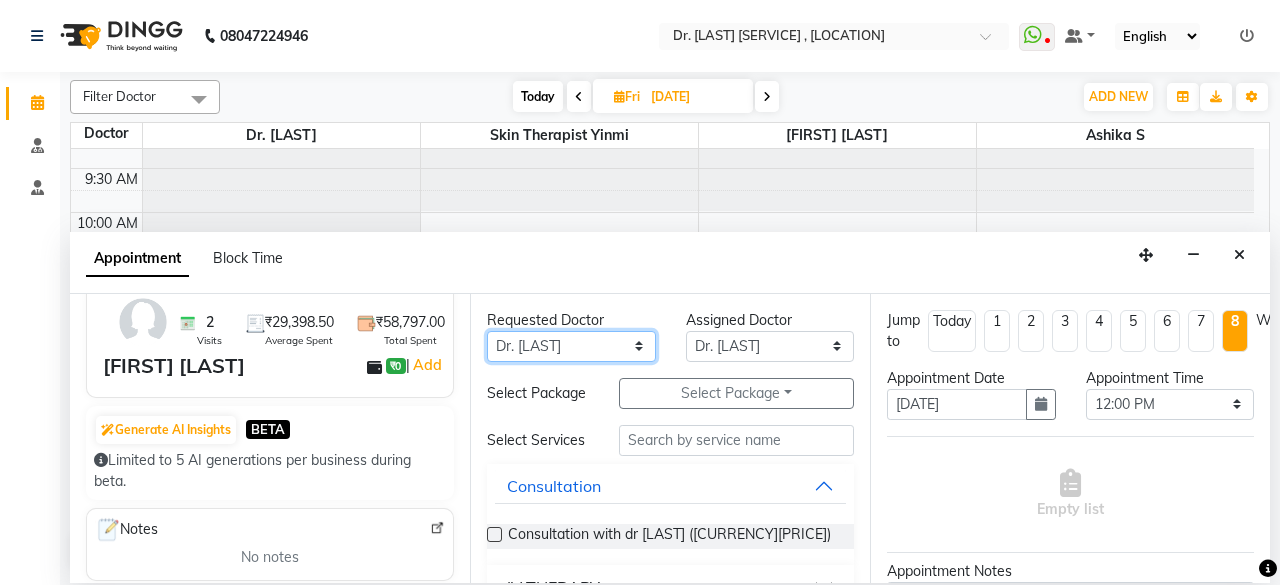 click on "Any [FIRST] [LAST] Dr. [LAST] [LAST] [LAST]" at bounding box center (571, 346) 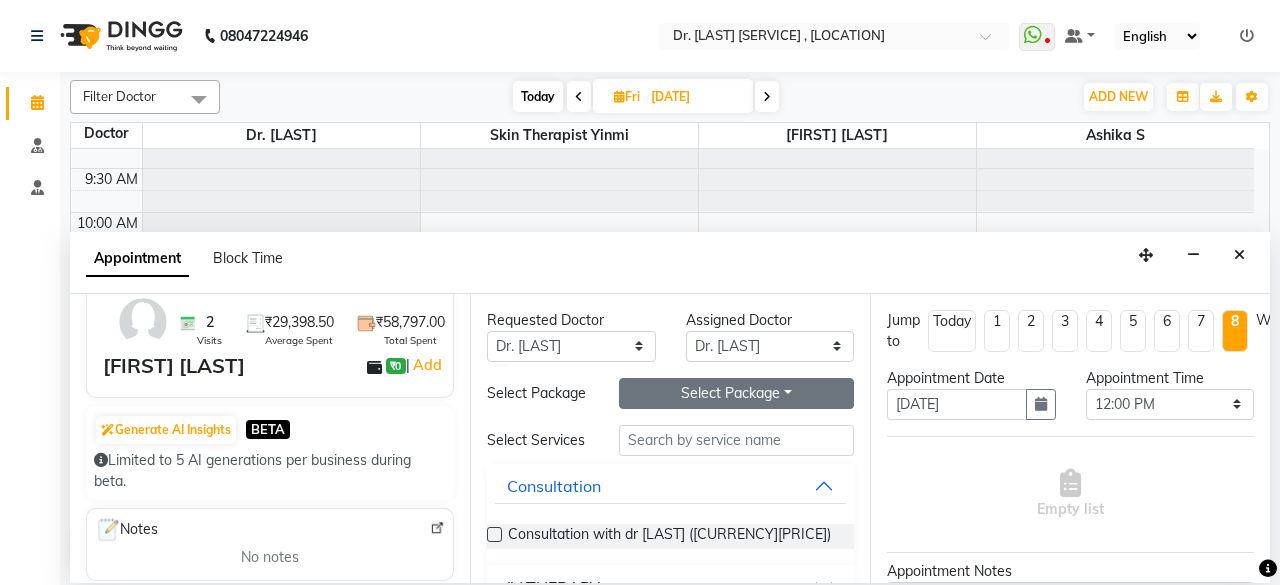 click on "Select Package  Toggle Dropdown" at bounding box center (736, 393) 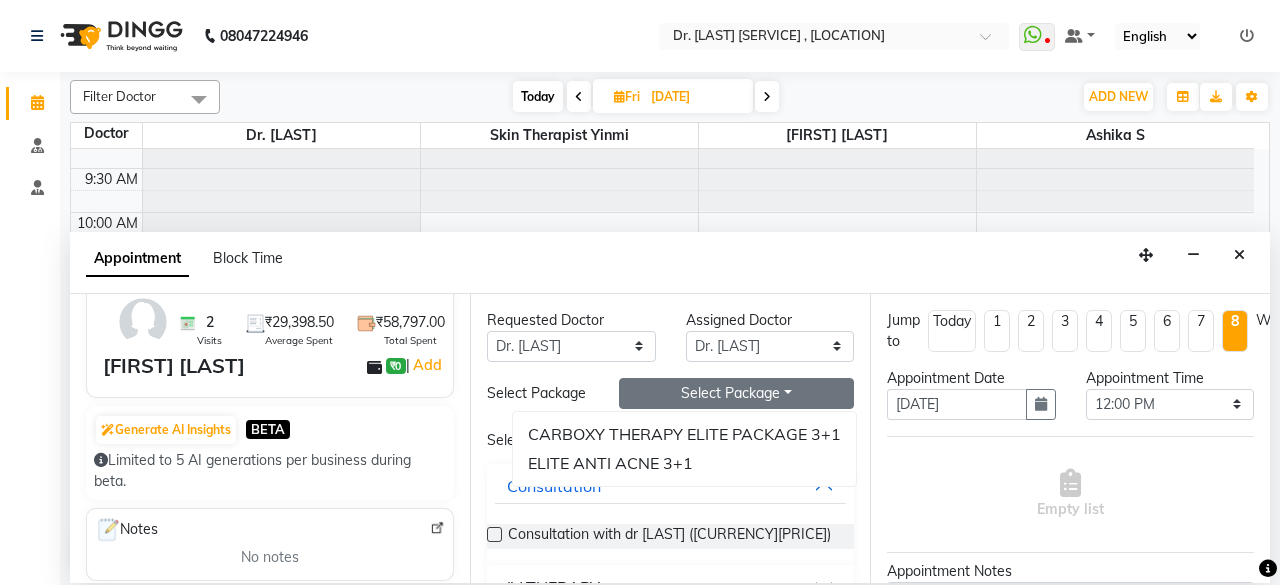 click on "Select Package  Toggle Dropdown" at bounding box center (736, 393) 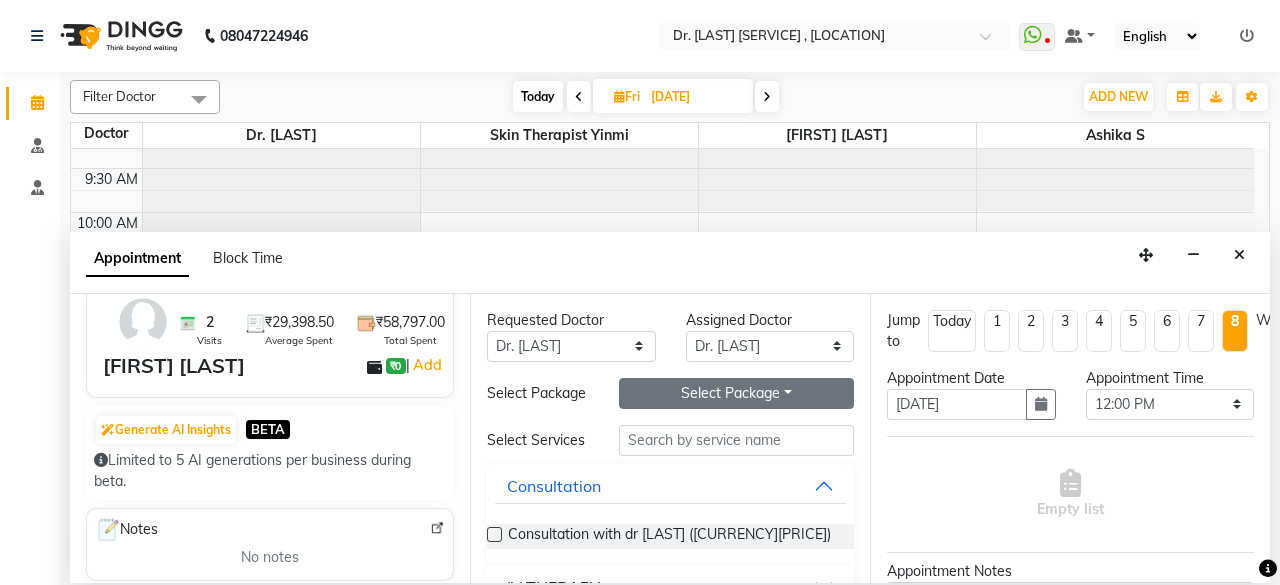 click on "Select Package  Toggle Dropdown" at bounding box center [736, 393] 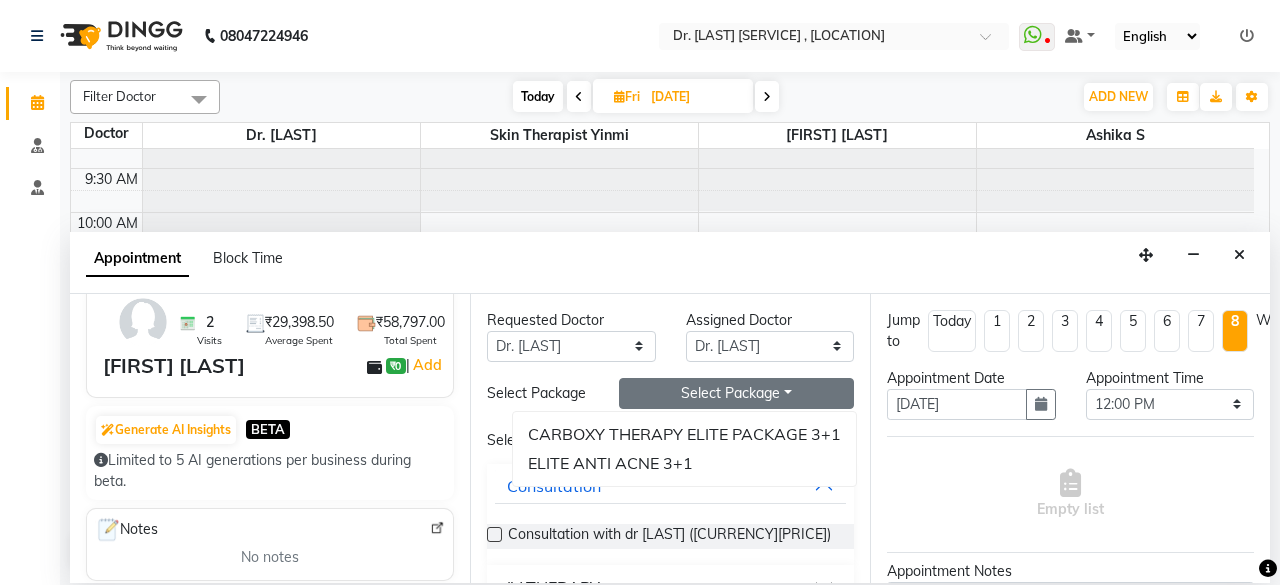 click on "Select Package  Toggle Dropdown" at bounding box center [736, 393] 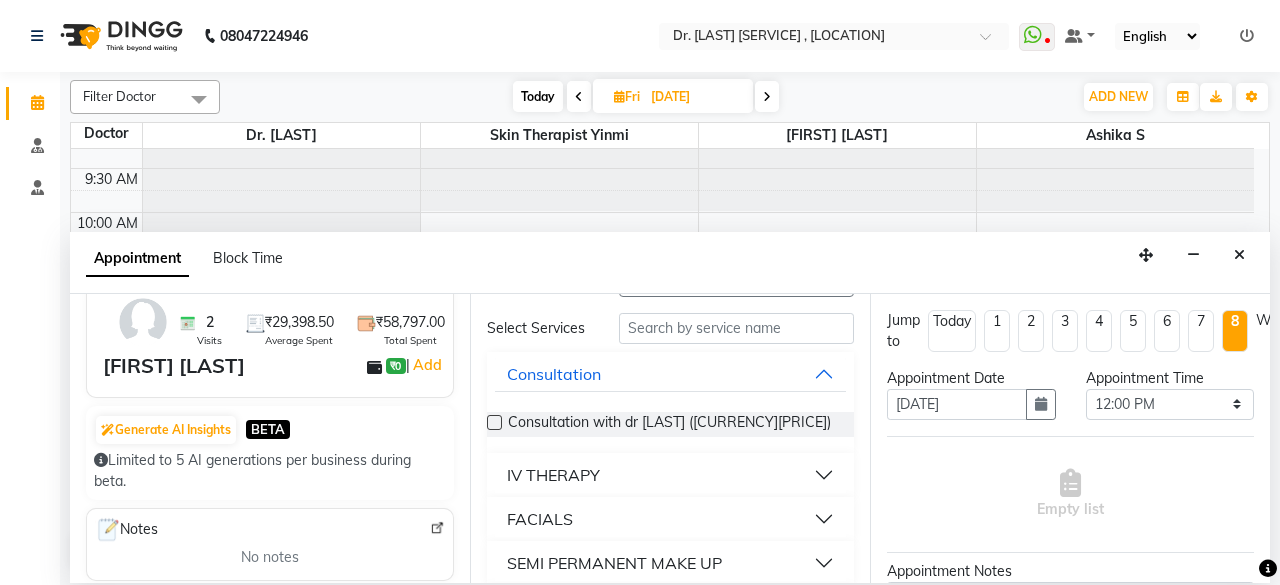 scroll, scrollTop: 98, scrollLeft: 0, axis: vertical 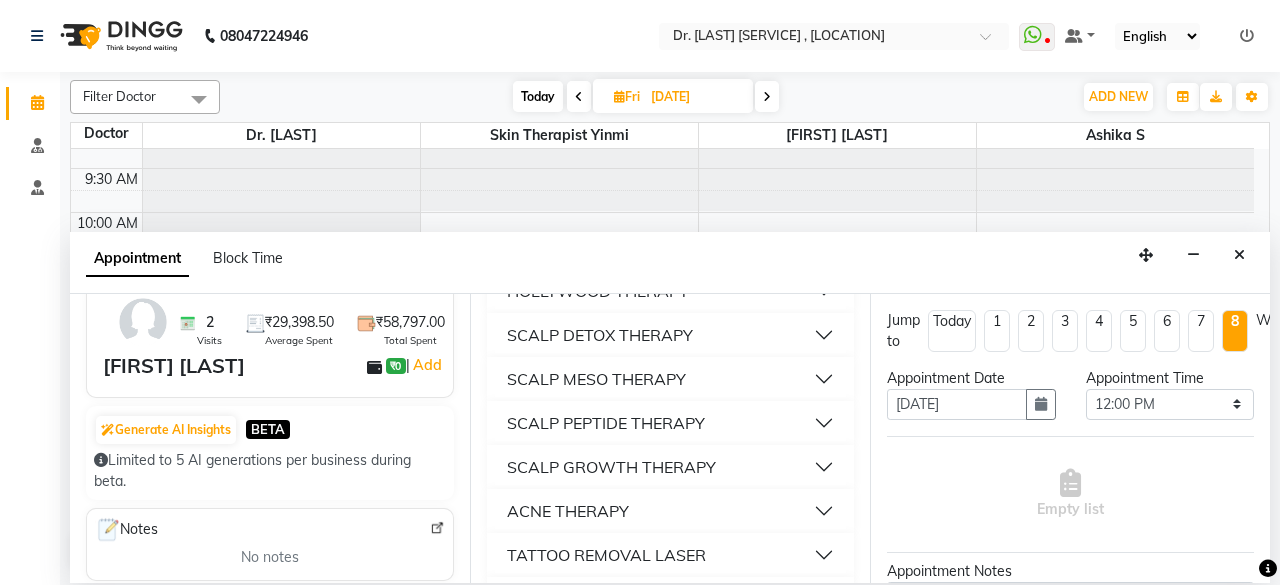 click on "ACNE THERAPY" at bounding box center [670, 511] 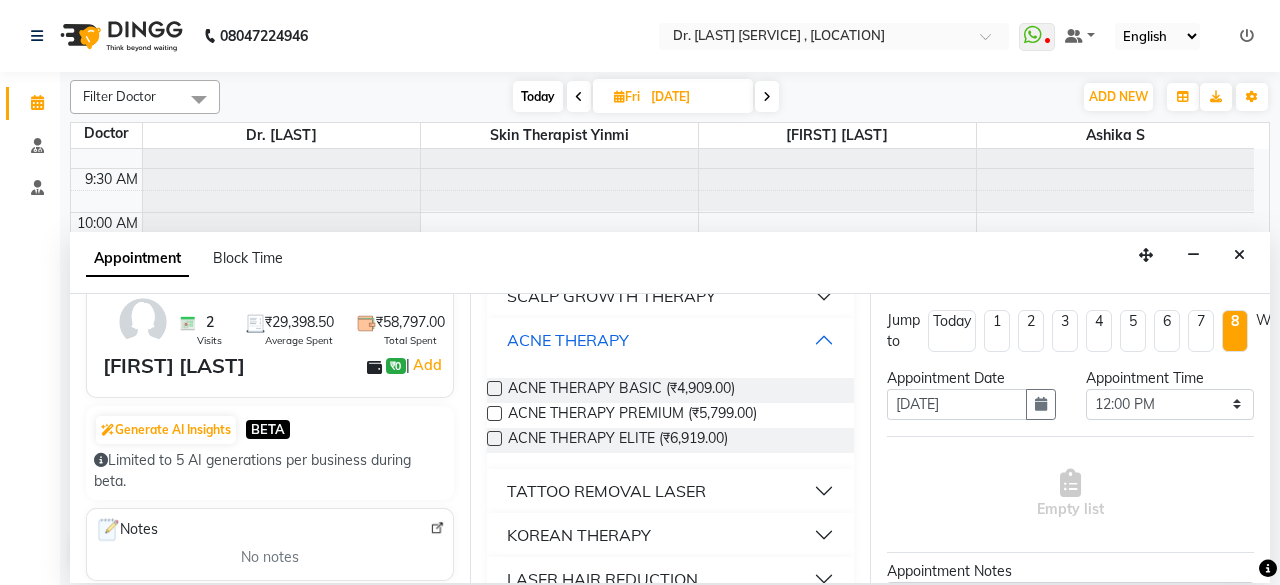 scroll, scrollTop: 691, scrollLeft: 0, axis: vertical 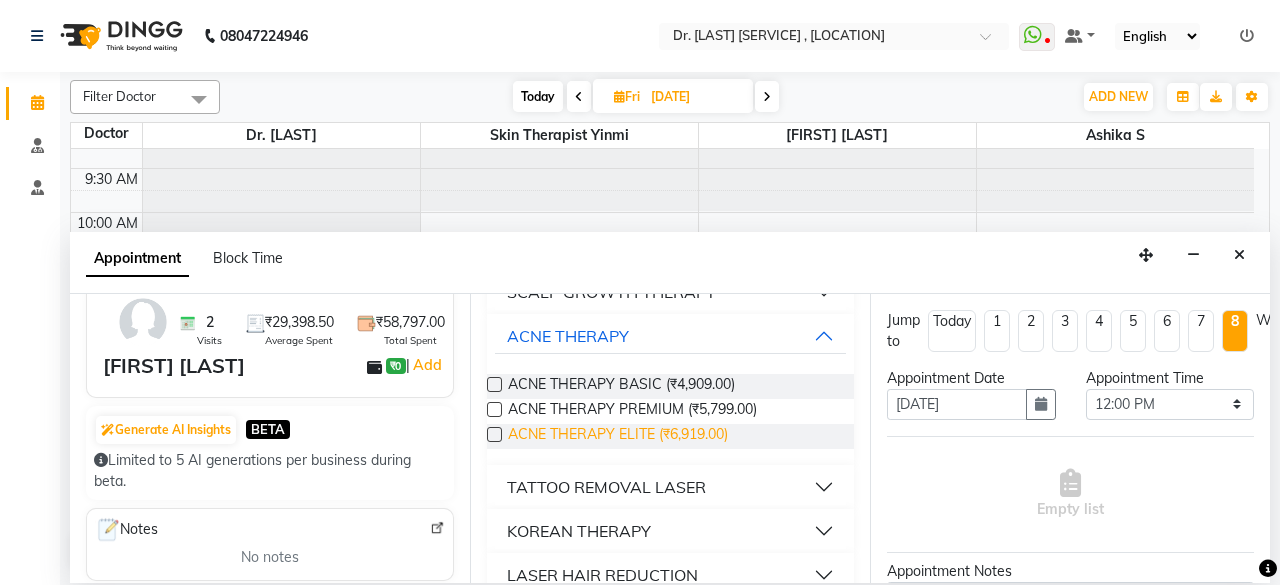 click on "ACNE THERAPY ELITE (₹6,919.00)" at bounding box center [618, 436] 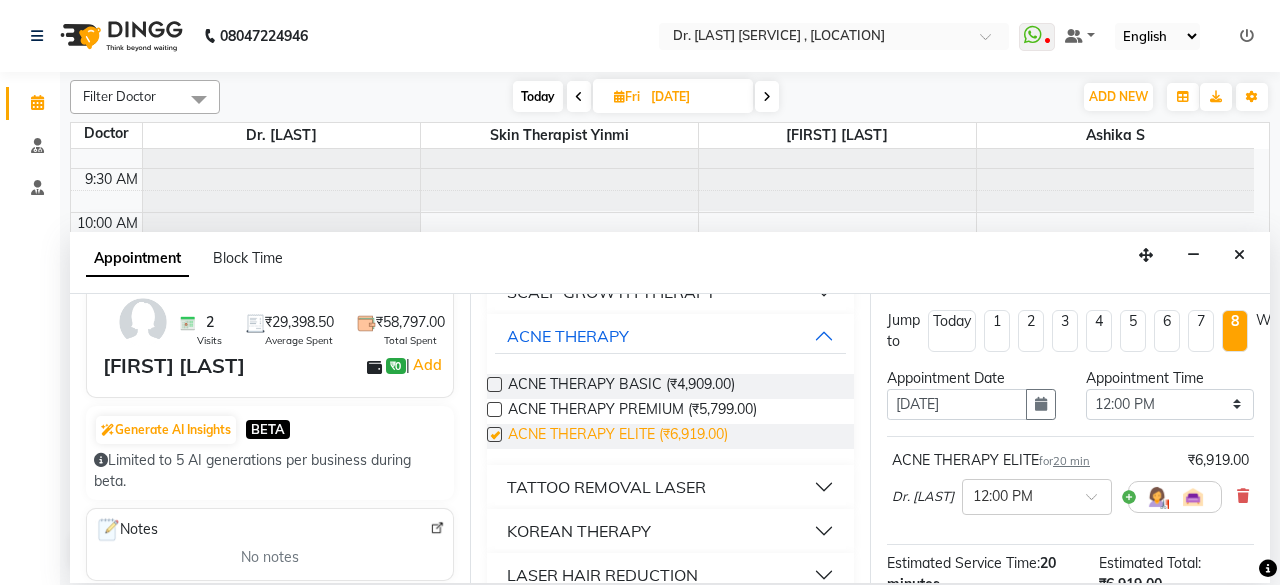checkbox on "false" 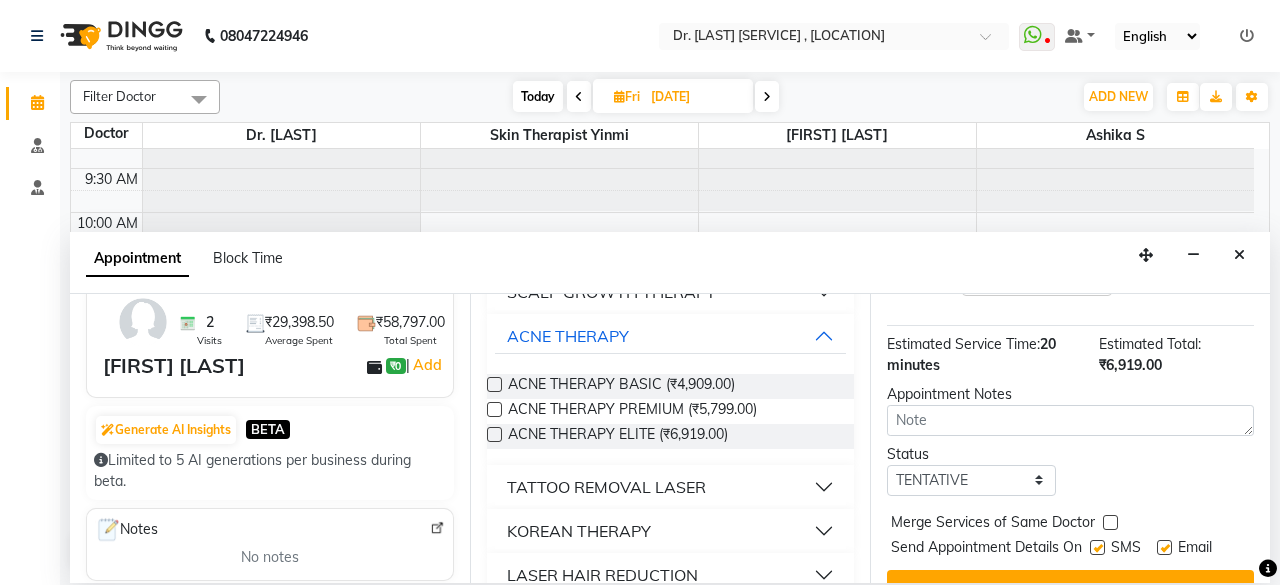 scroll, scrollTop: 275, scrollLeft: 0, axis: vertical 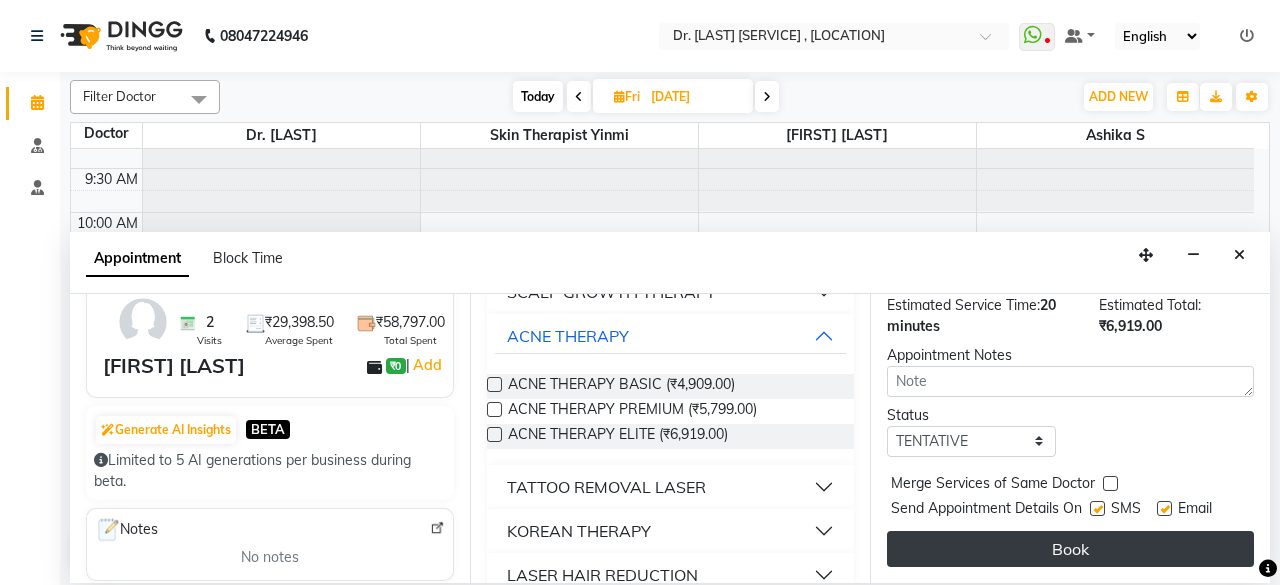 click on "Book" at bounding box center [1070, 549] 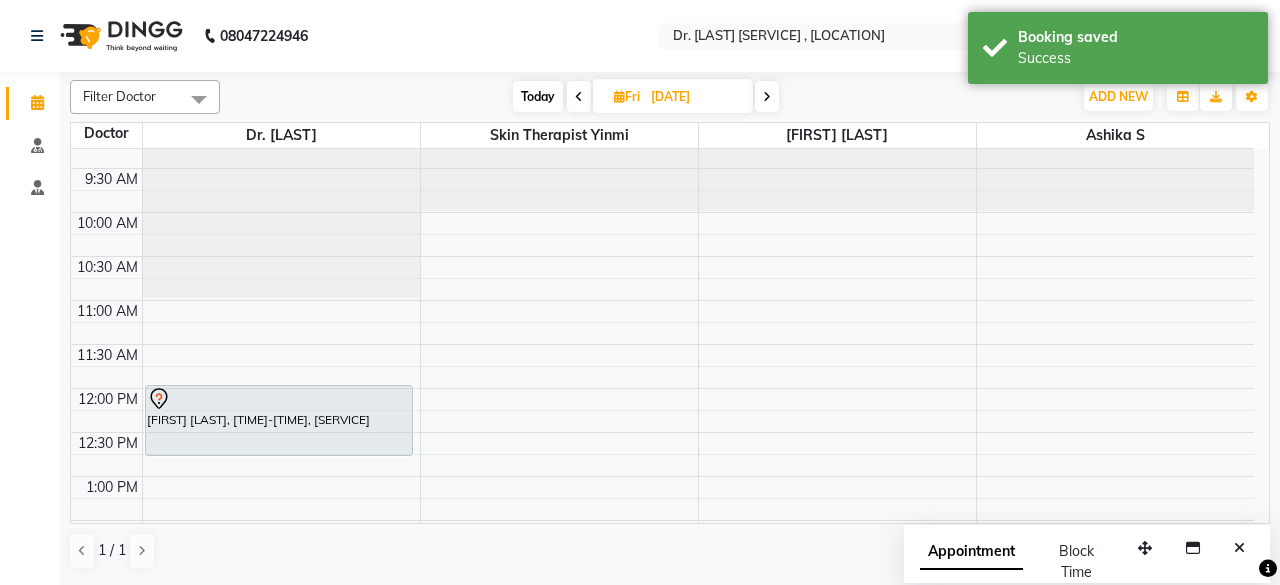 drag, startPoint x: 213, startPoint y: 413, endPoint x: 221, endPoint y: 450, distance: 37.85499 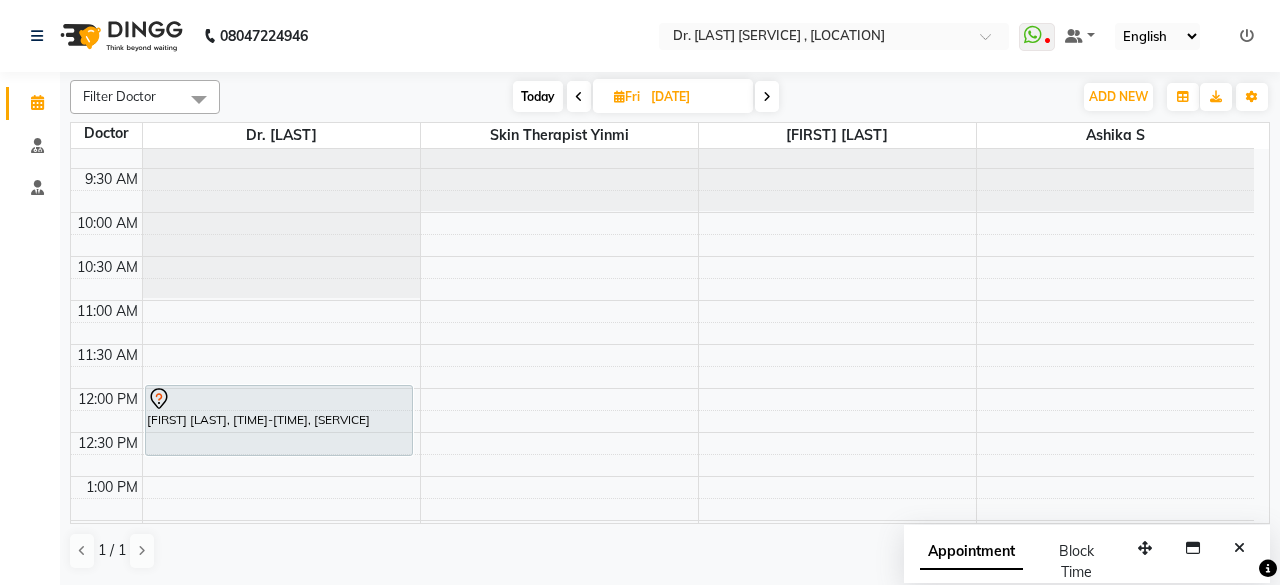 click on "Today" at bounding box center (538, 96) 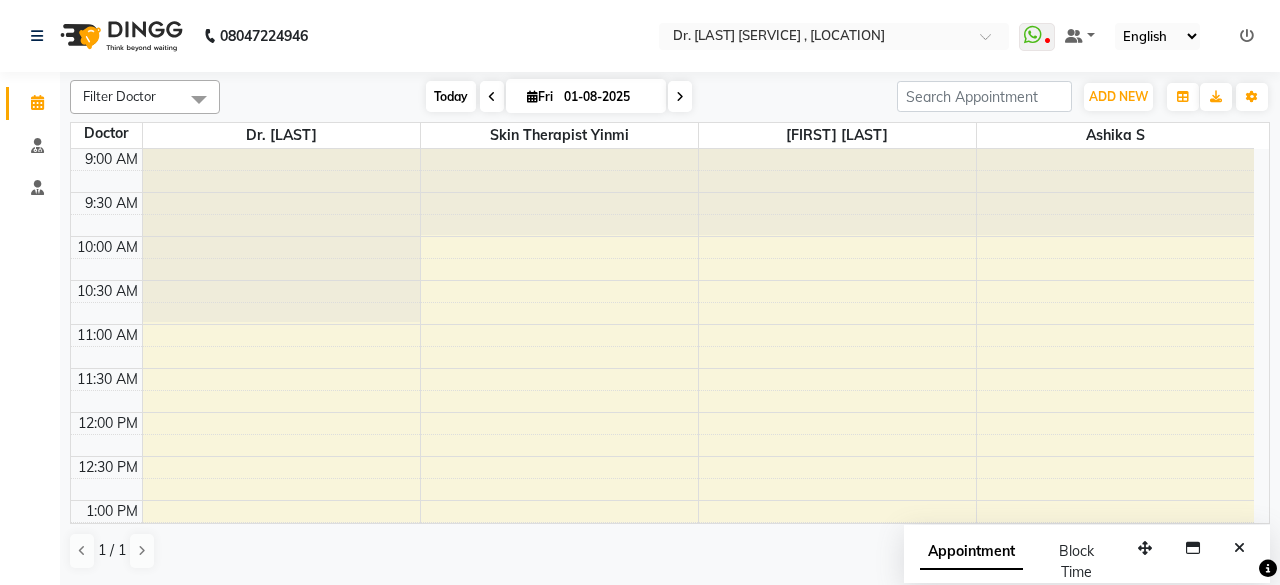 scroll, scrollTop: 664, scrollLeft: 0, axis: vertical 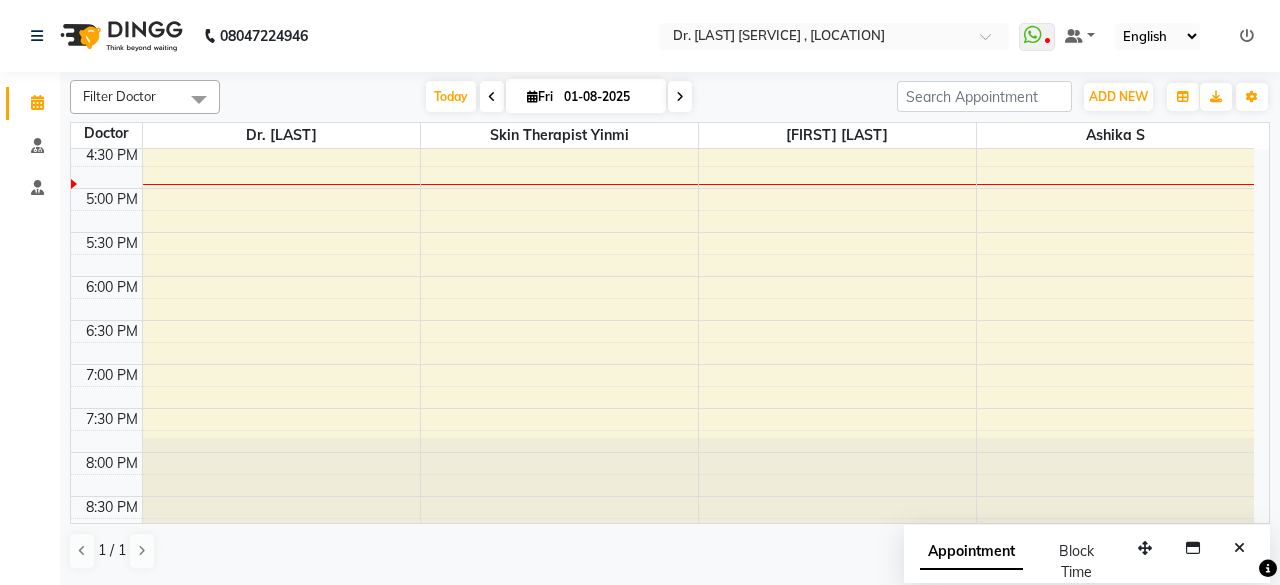 click at bounding box center [680, 96] 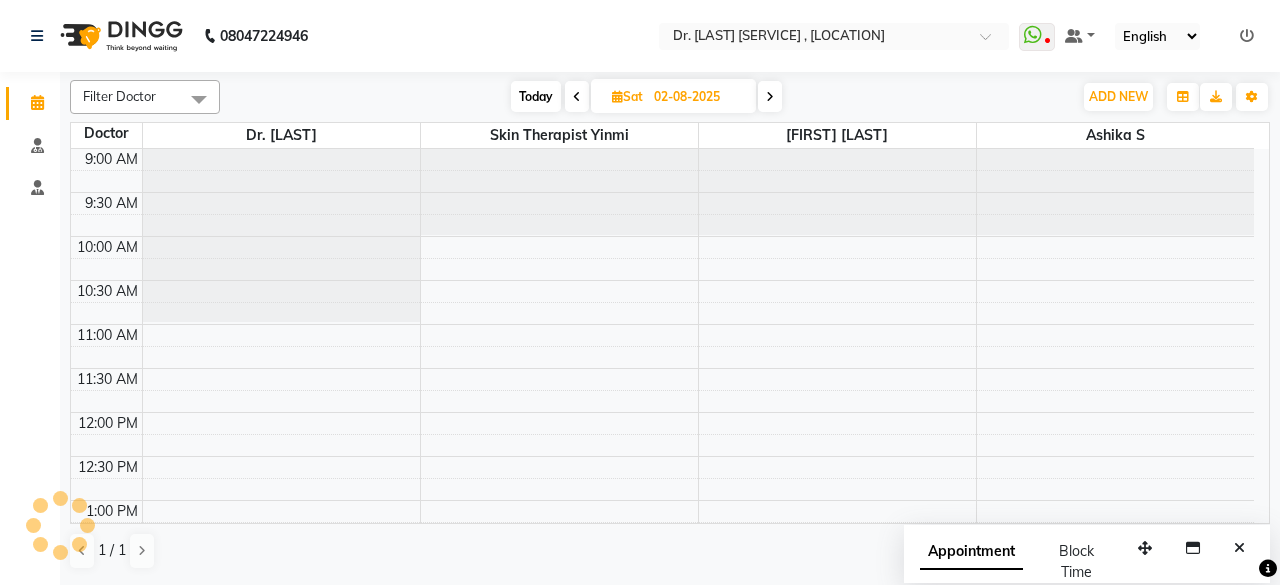 scroll, scrollTop: 664, scrollLeft: 0, axis: vertical 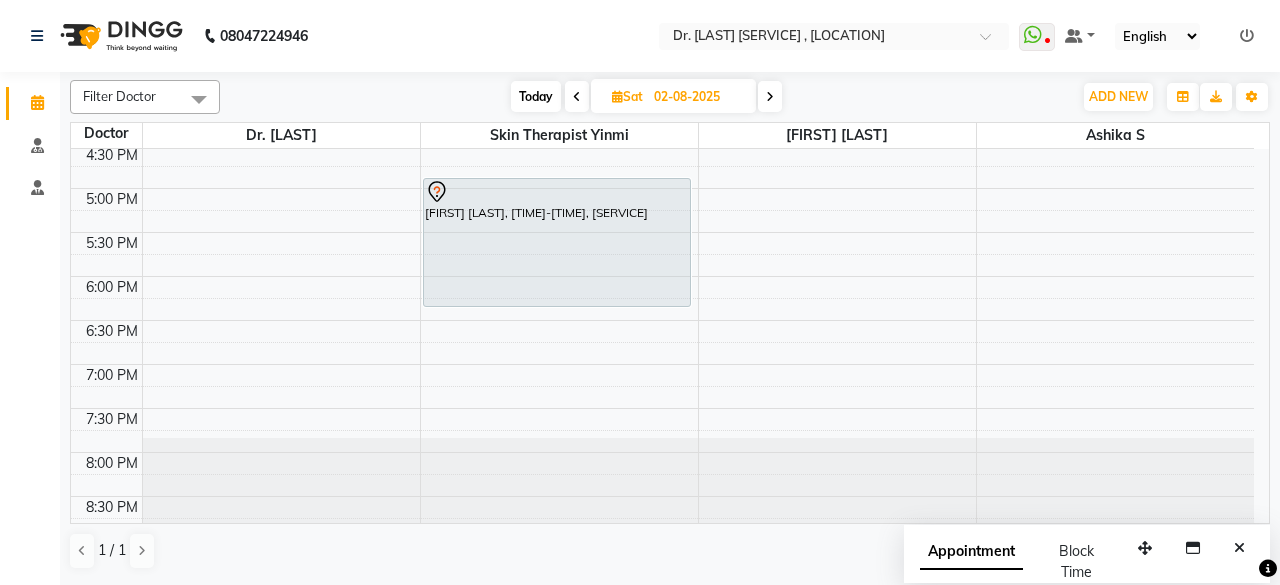 click at bounding box center [617, 96] 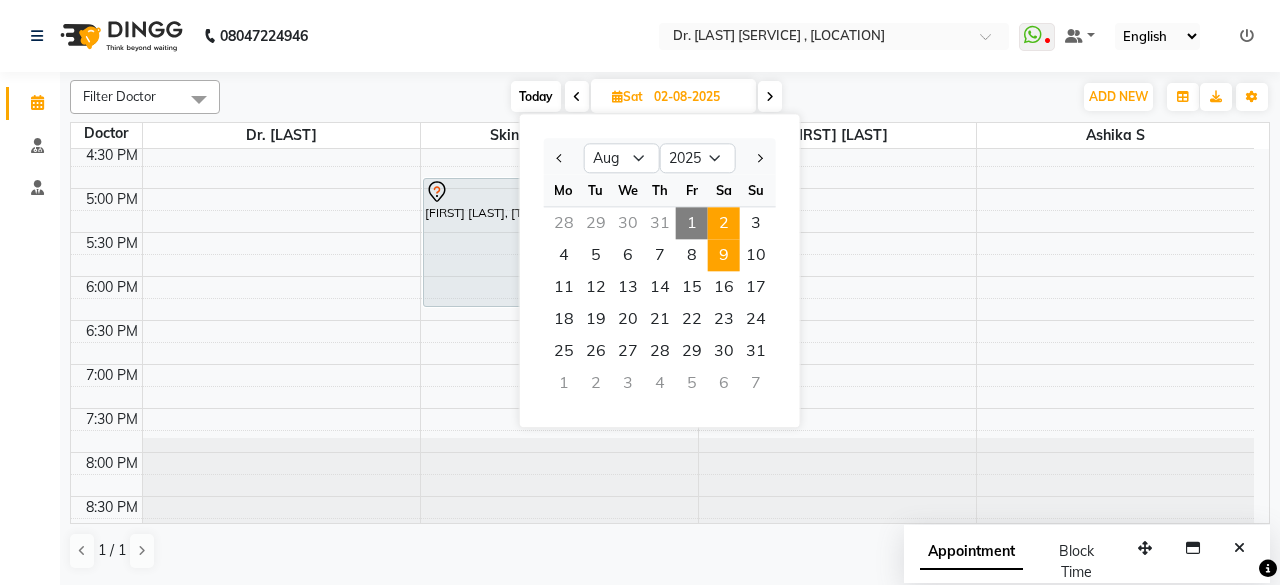 click on "9" at bounding box center [724, 255] 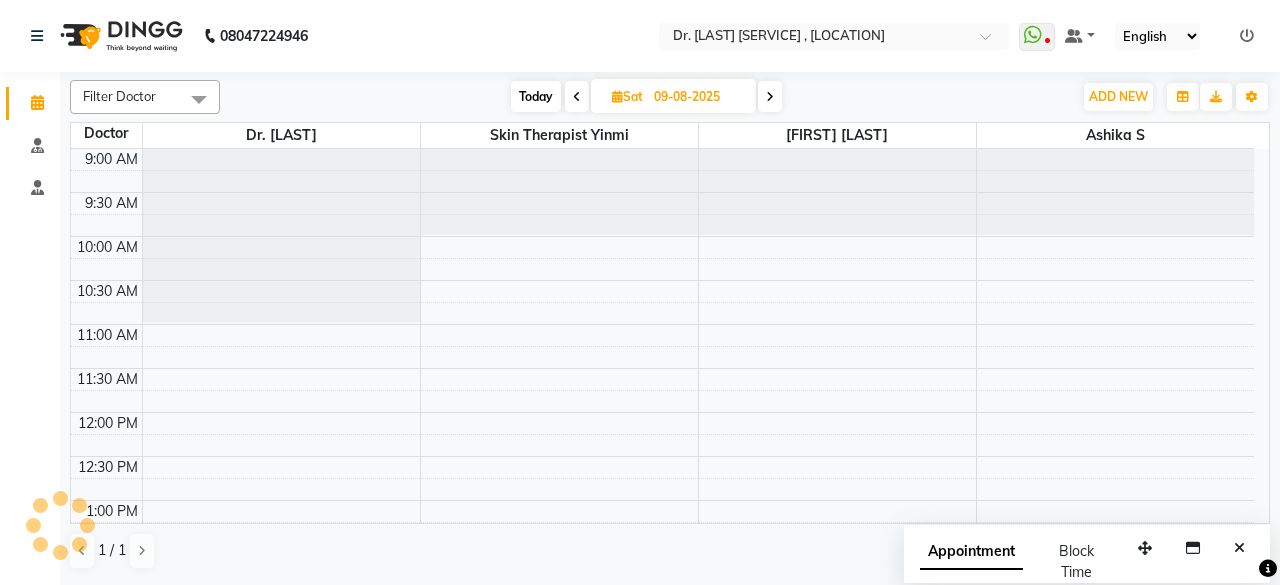 scroll, scrollTop: 664, scrollLeft: 0, axis: vertical 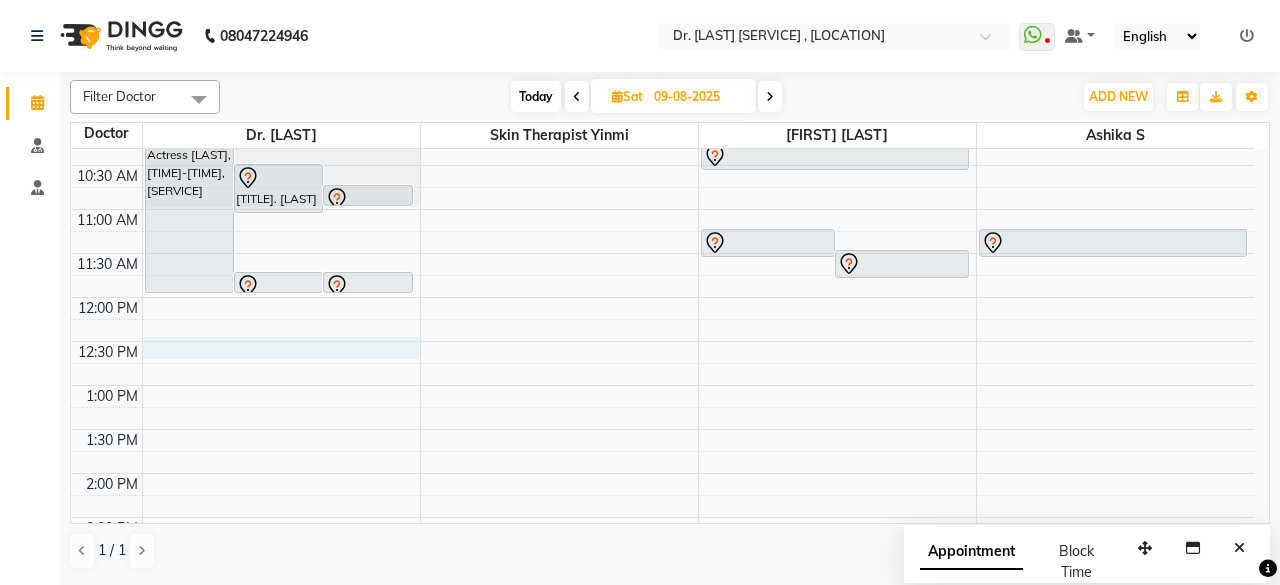 click on "[FIRST] [LAST], [TIME]-[TIME], [SERVICE]             [TITLE]. [LAST] [LAST], [TIME]-[TIME], [SERVICE]             [FIRST] [LAST], [TIME]-[TIME], [SERVICE]             [FIRST] [LAST], [TIME]-[TIME], [SERVICE]             [FIRST] [LAST], [TIME]-[TIME], [SERVICE]              [FIRST] [LAST], [TIME]-[TIME], [SERVICE]              [FIRST] [LAST], [TIME]-[TIME], [SERVICE]              [FIRST] [LAST], [TIME]-[TIME], [SERVICE]              [FIRST] .[LAST], [TIME]-[TIME], [SERVICE]" at bounding box center (662, 561) 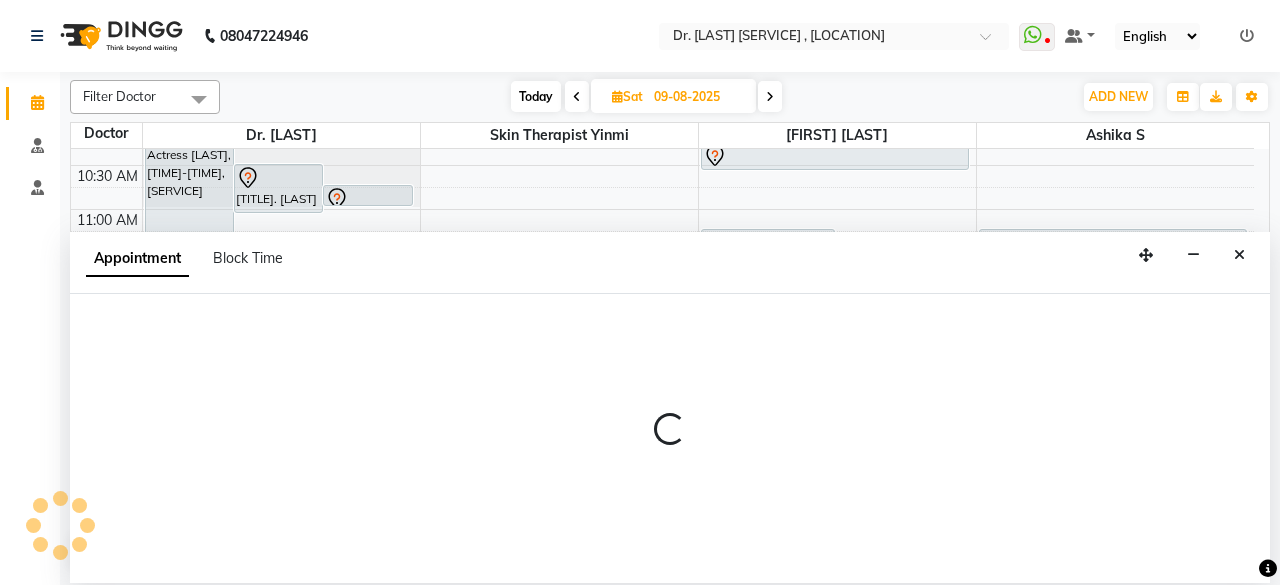 select on "67035" 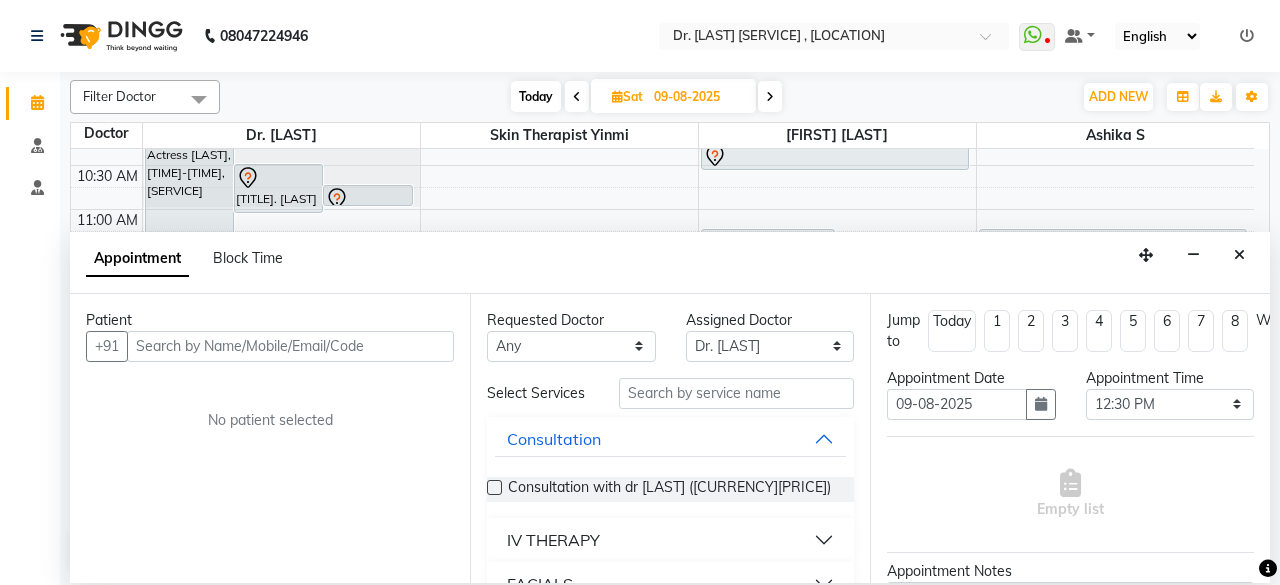 click at bounding box center (290, 346) 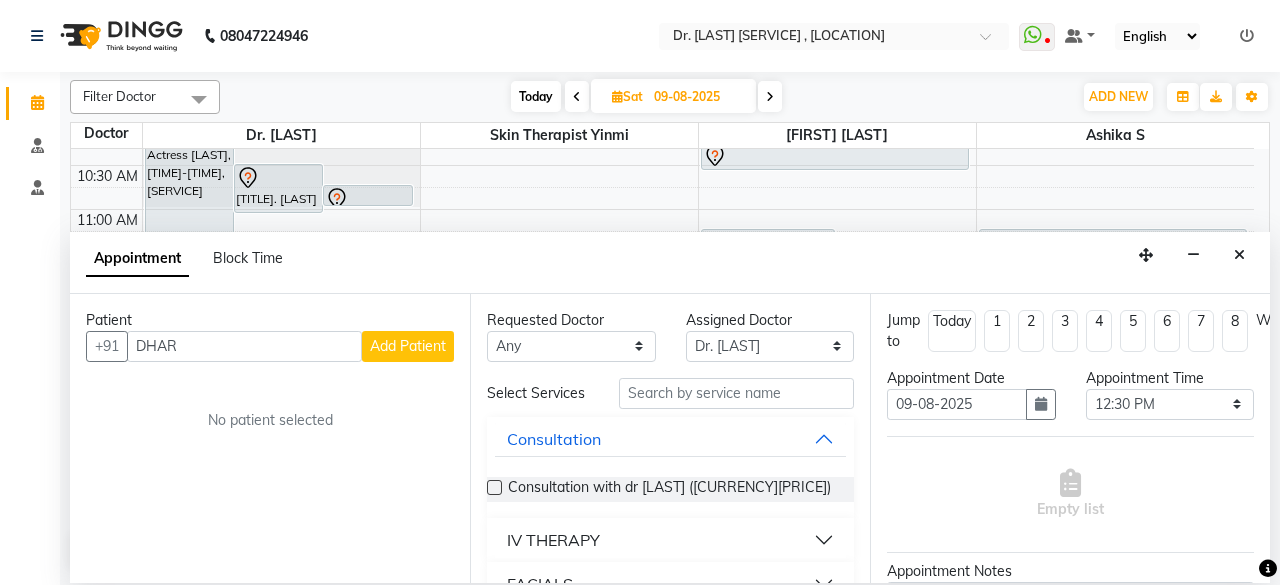 type on "DHARA" 